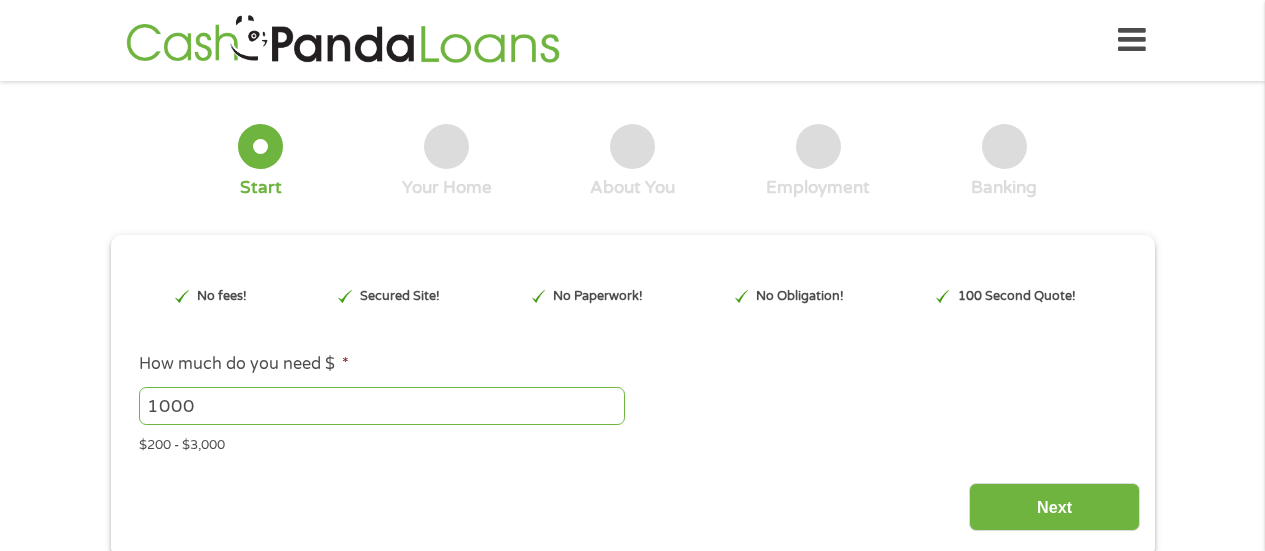 scroll, scrollTop: 0, scrollLeft: 0, axis: both 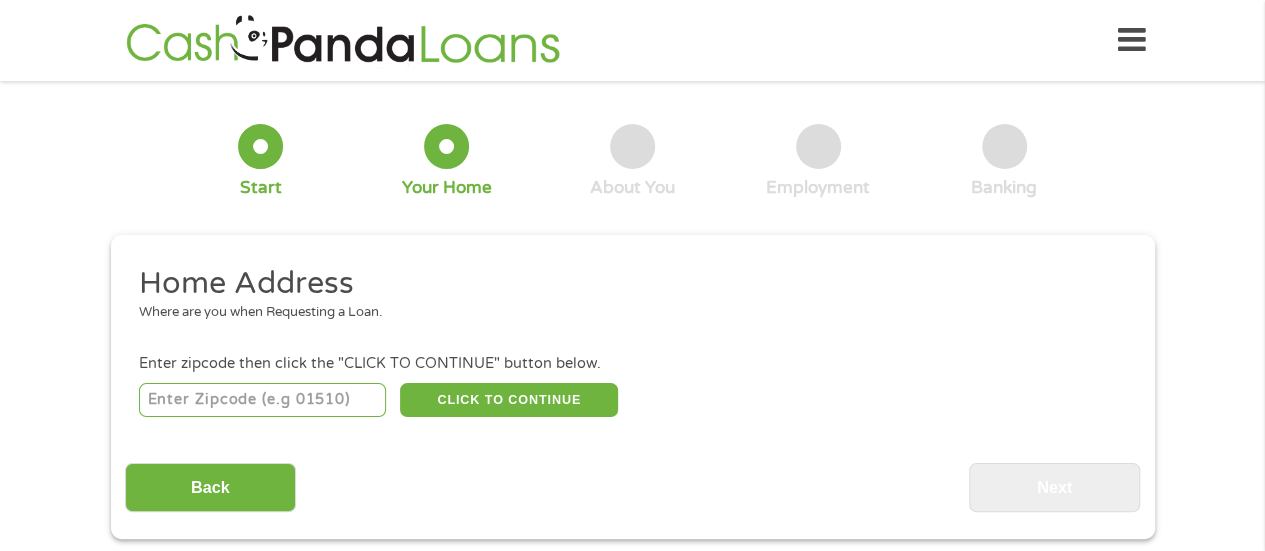 click at bounding box center [262, 400] 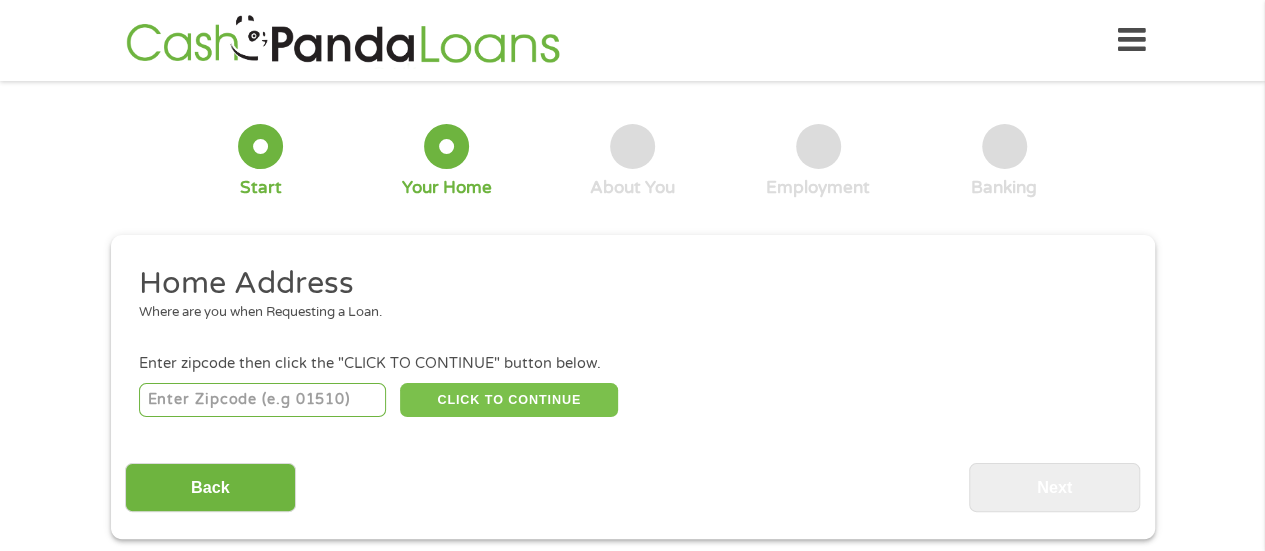 type on "[NUMBER]" 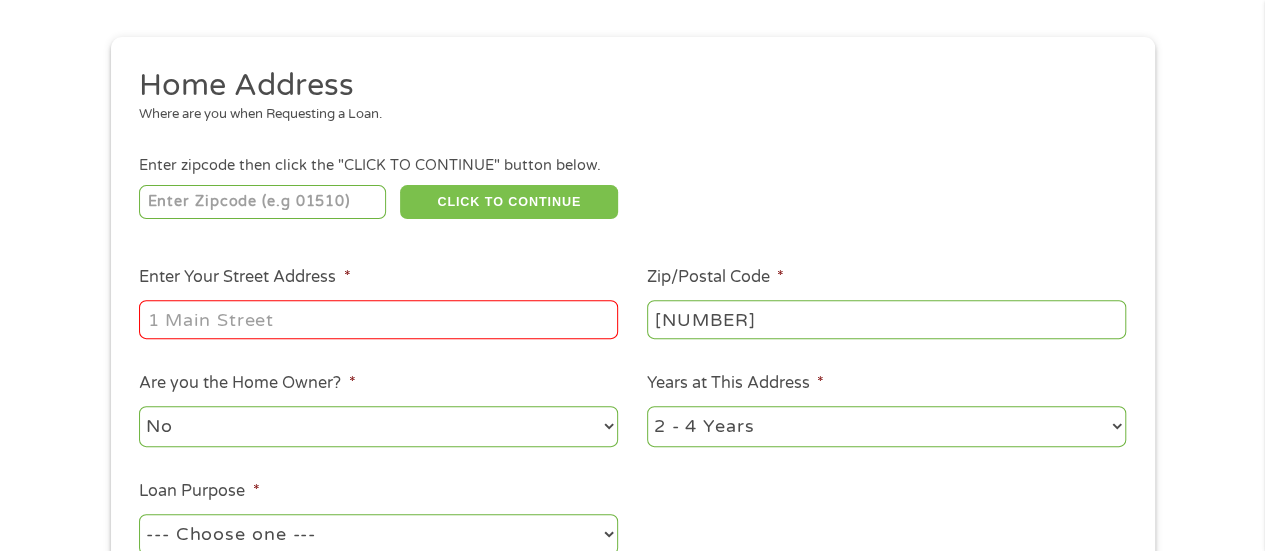 scroll, scrollTop: 200, scrollLeft: 0, axis: vertical 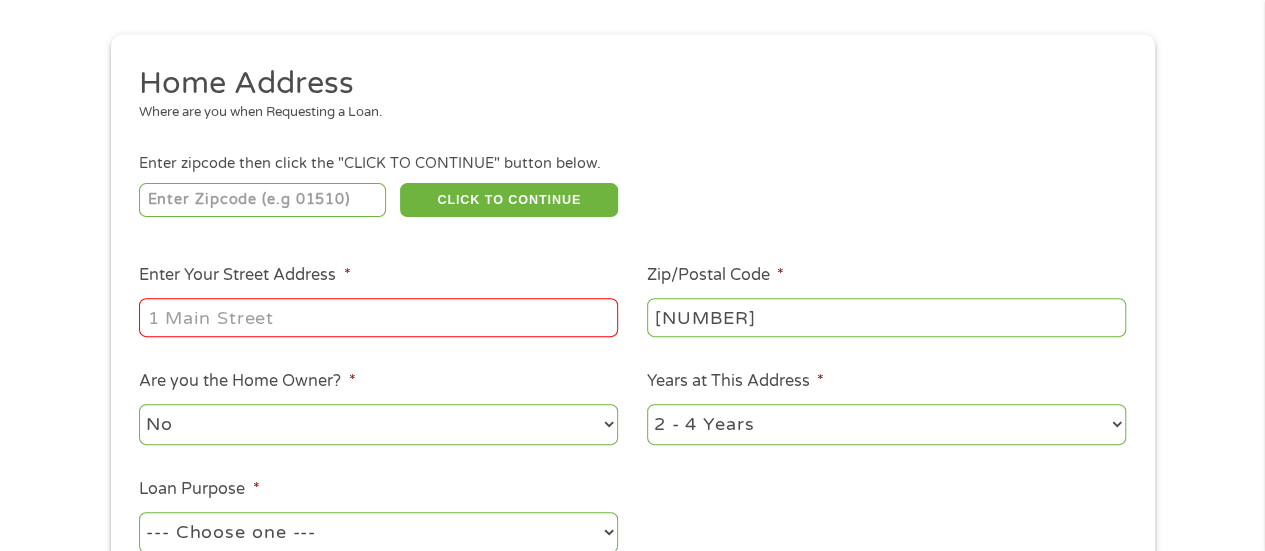 click on "Enter Your Street Address *" at bounding box center (378, 317) 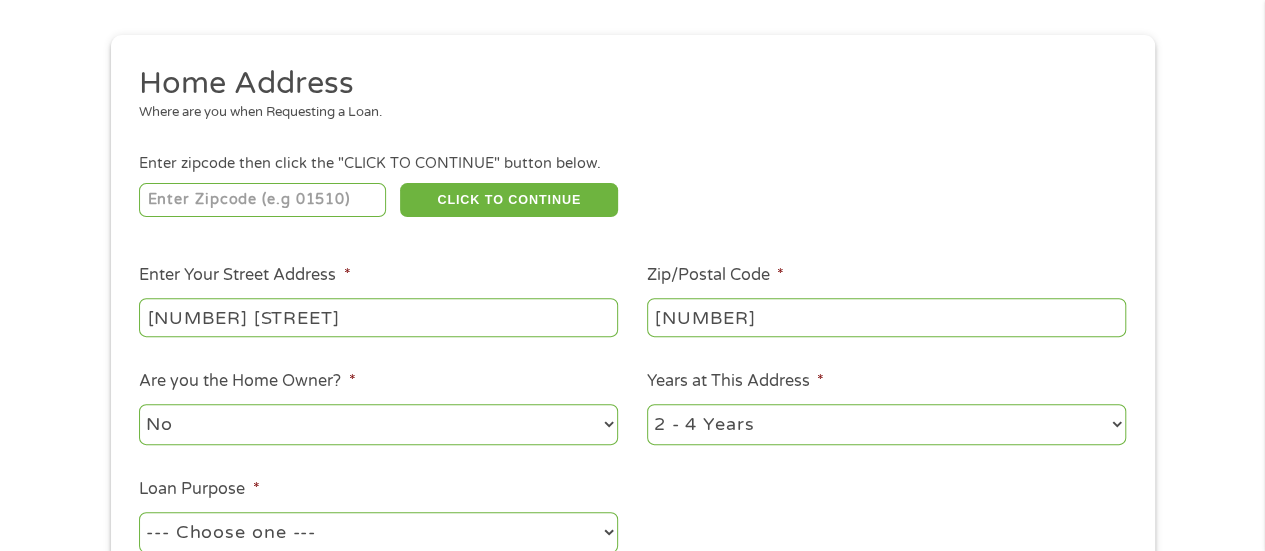 click on "No Yes" at bounding box center (378, 424) 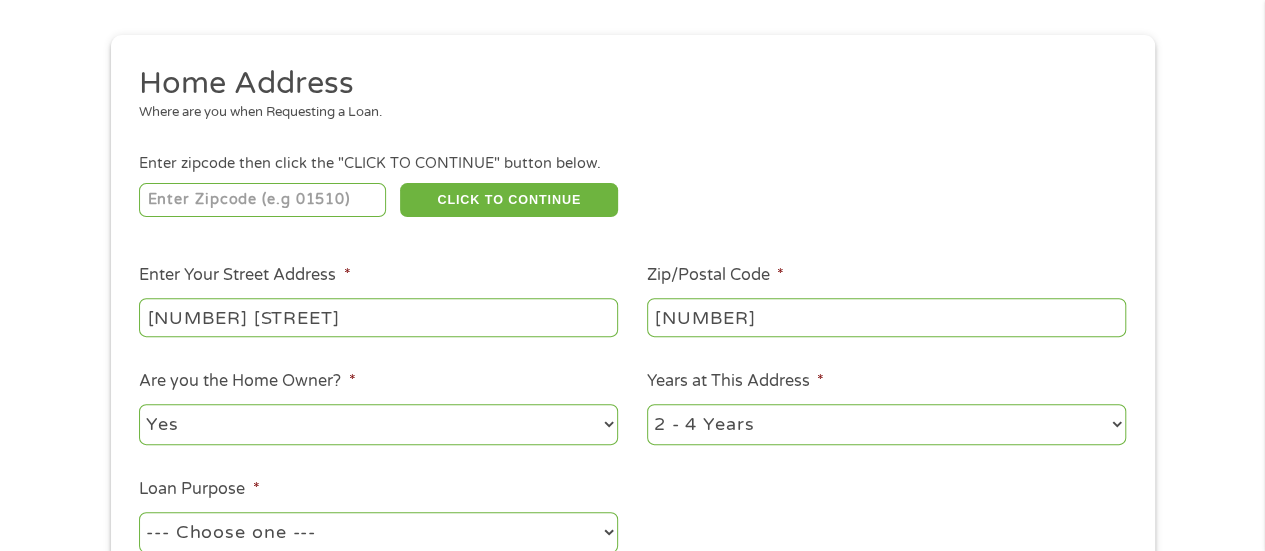 click on "1 Year or less 1 - 2 Years 2 - 4 Years Over 4 Years" at bounding box center [886, 424] 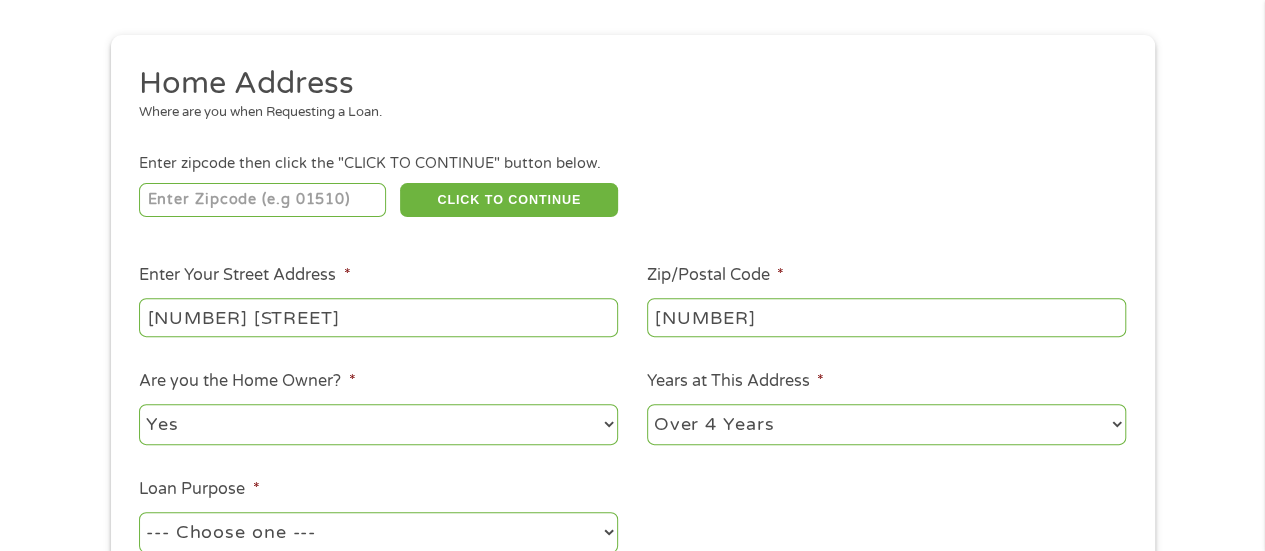 click on "1 Year or less 1 - 2 Years 2 - 4 Years Over 4 Years" at bounding box center [886, 424] 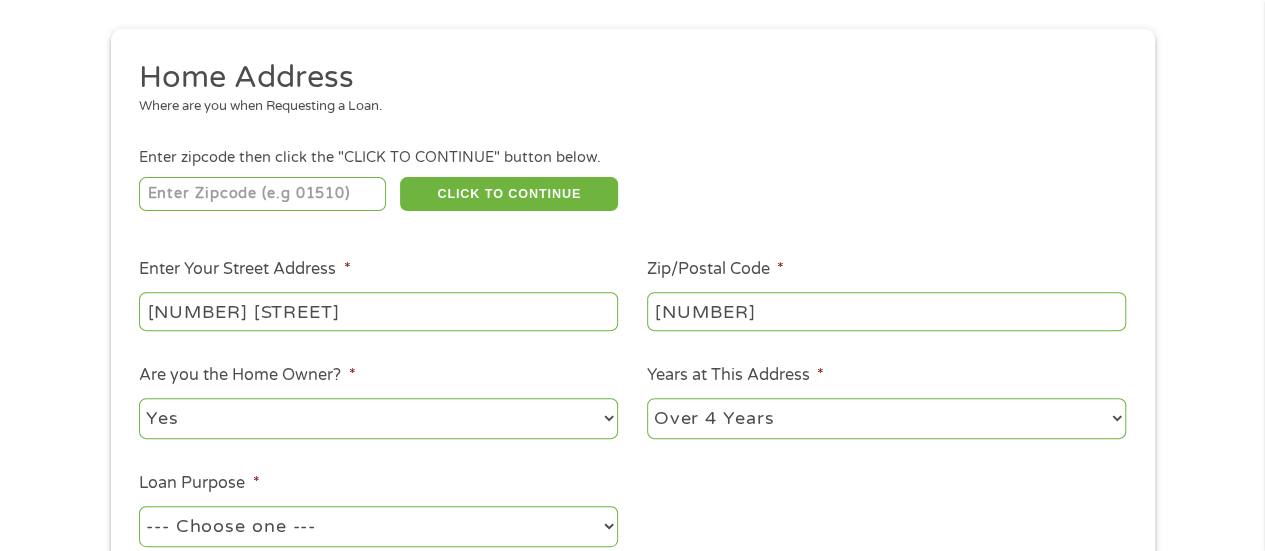 scroll, scrollTop: 500, scrollLeft: 0, axis: vertical 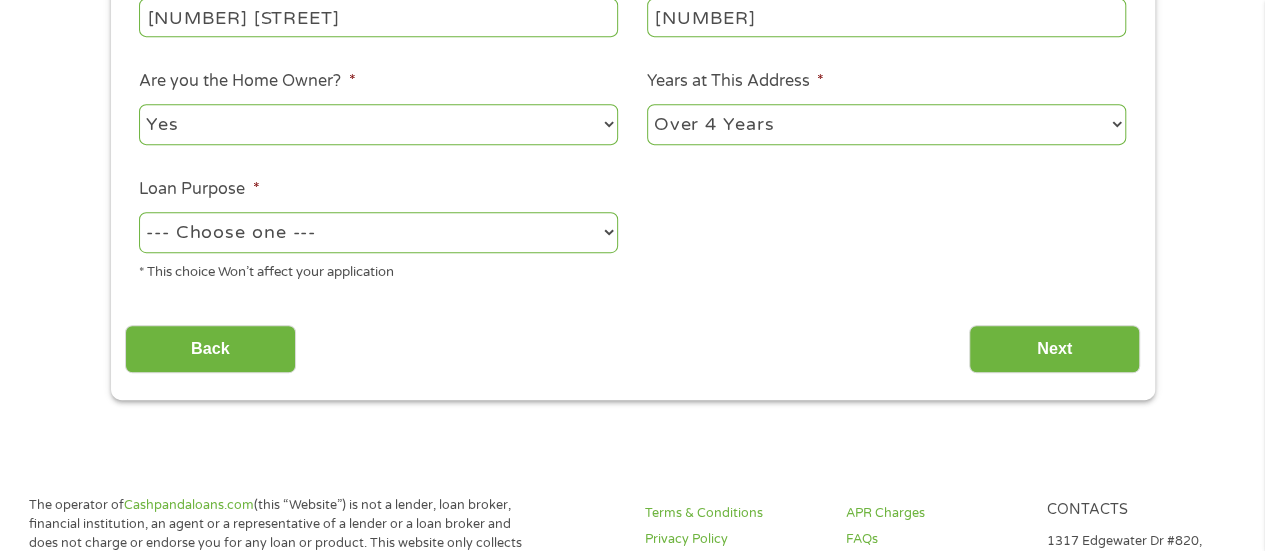 click on "--- Choose one --- Pay Bills Debt Consolidation Home Improvement Major Purchase Car Loan Short Term Cash Medical Expenses Other" at bounding box center [378, 232] 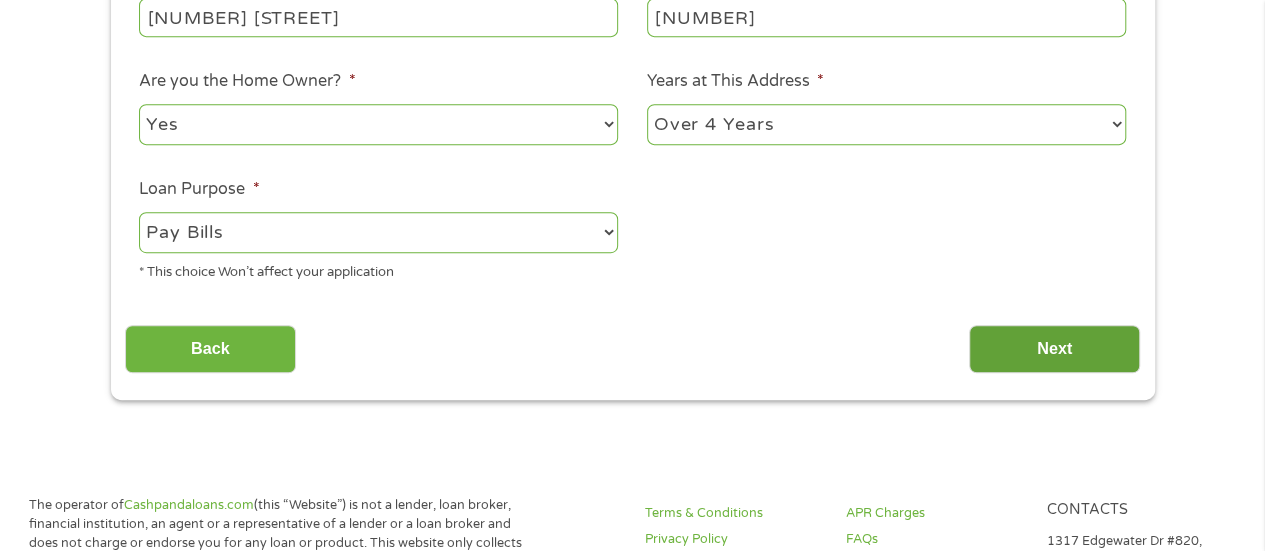 click on "Next" at bounding box center [1054, 349] 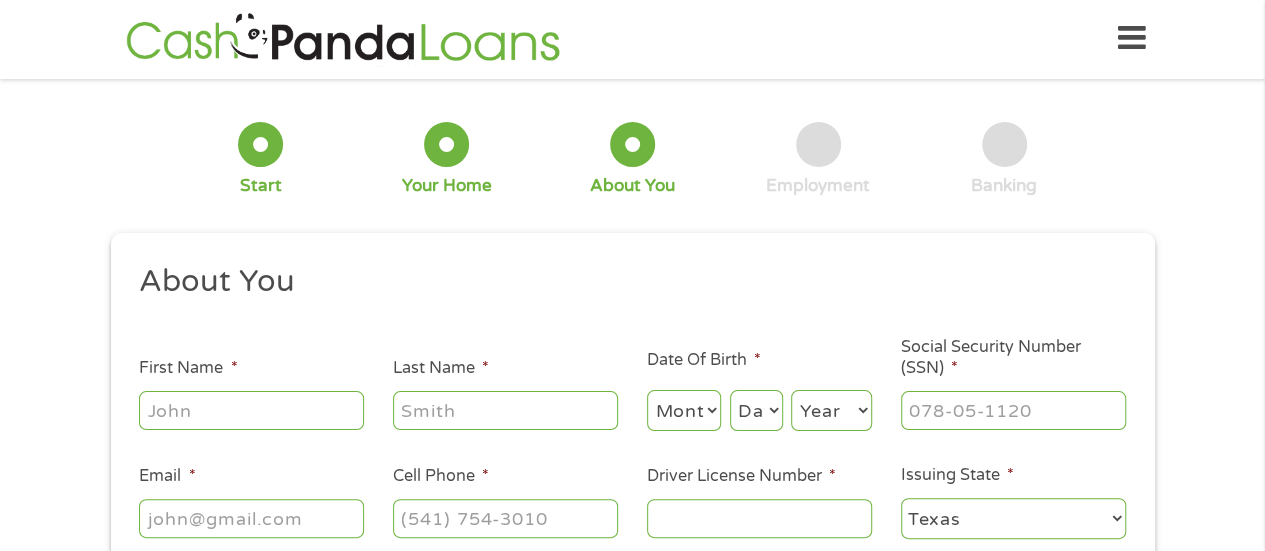 scroll, scrollTop: 0, scrollLeft: 0, axis: both 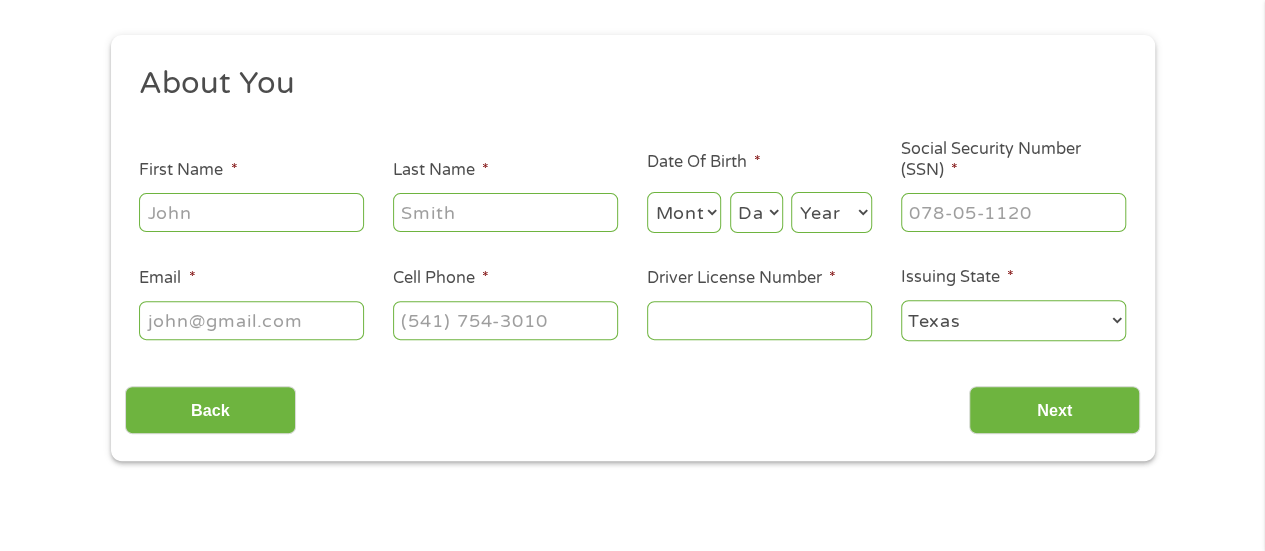 click on "First Name *" at bounding box center (251, 212) 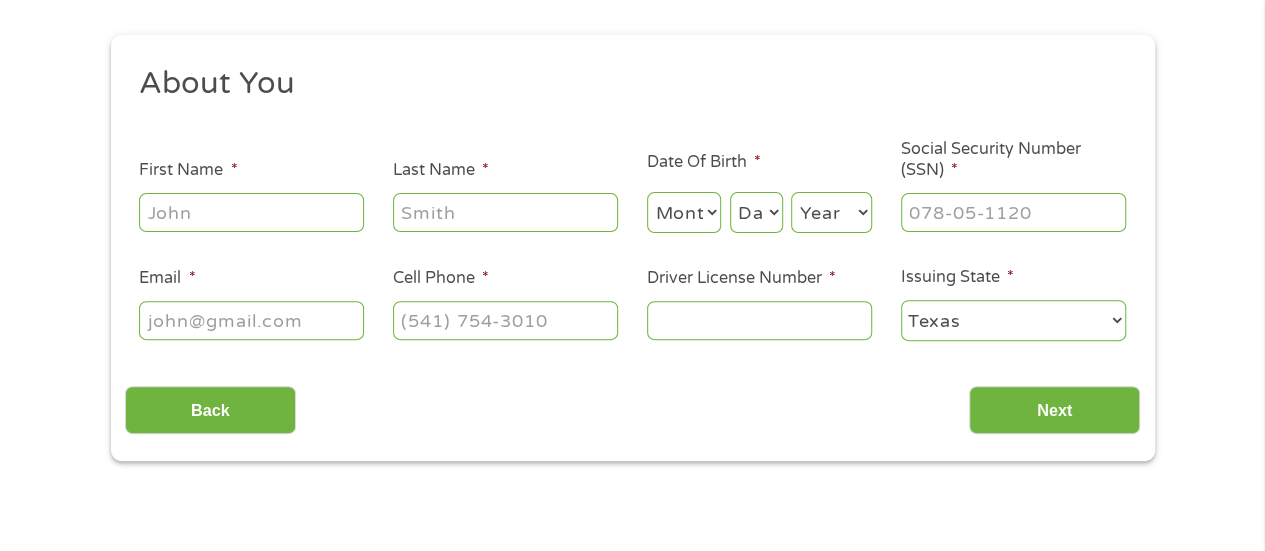 type on "[FIRST]" 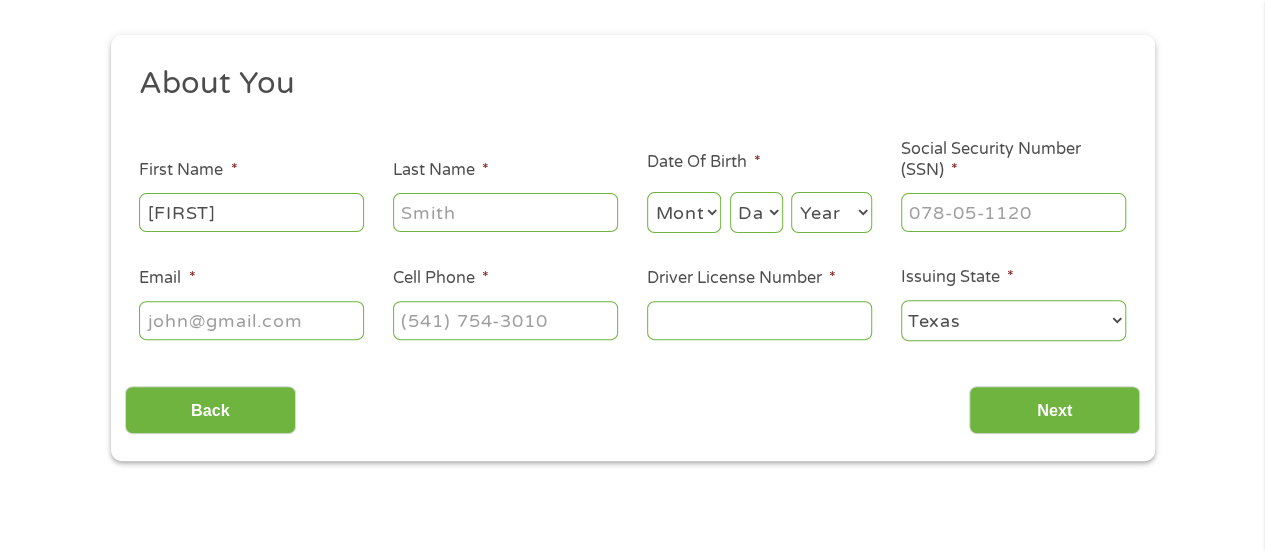 type on "[LAST]" 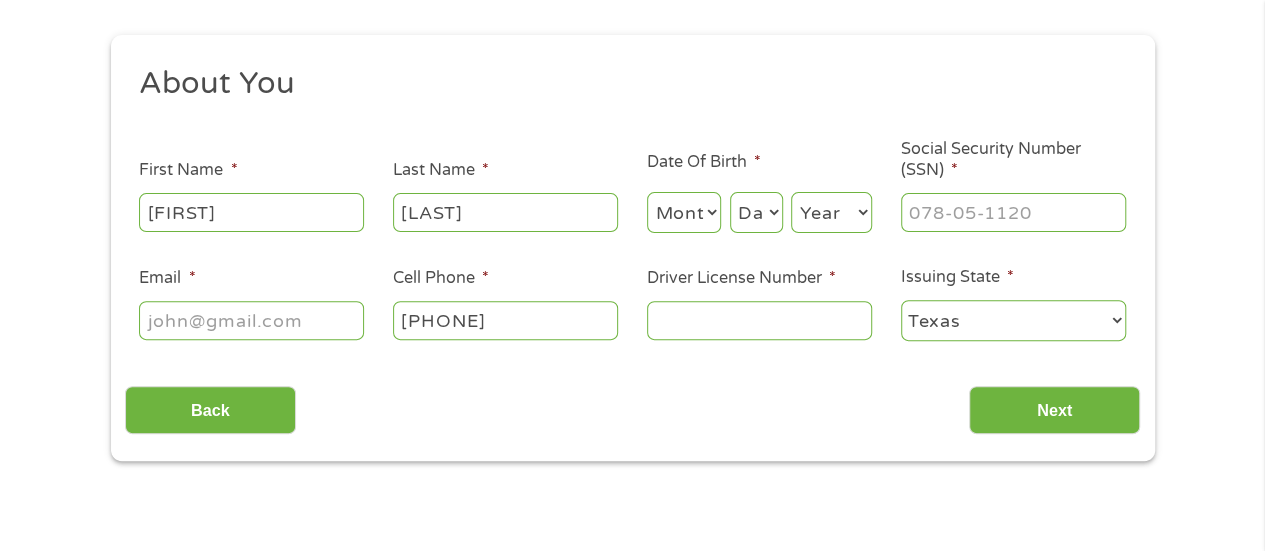 type on "[PHONE]" 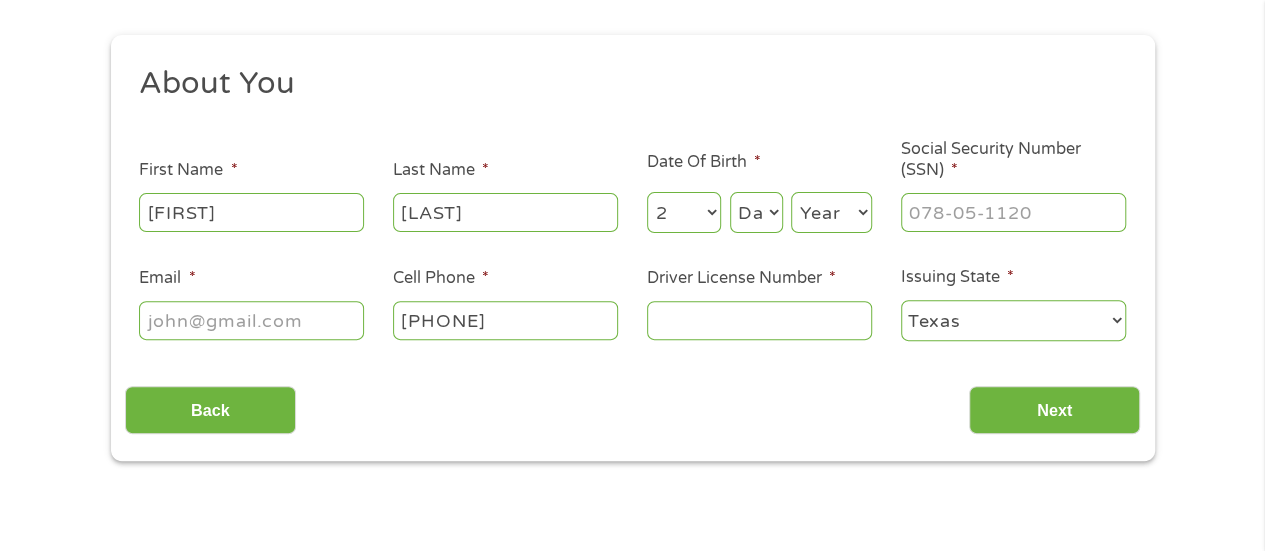 click on "Month 1 2 3 4 5 6 7 8 9 10 11 12" at bounding box center [684, 212] 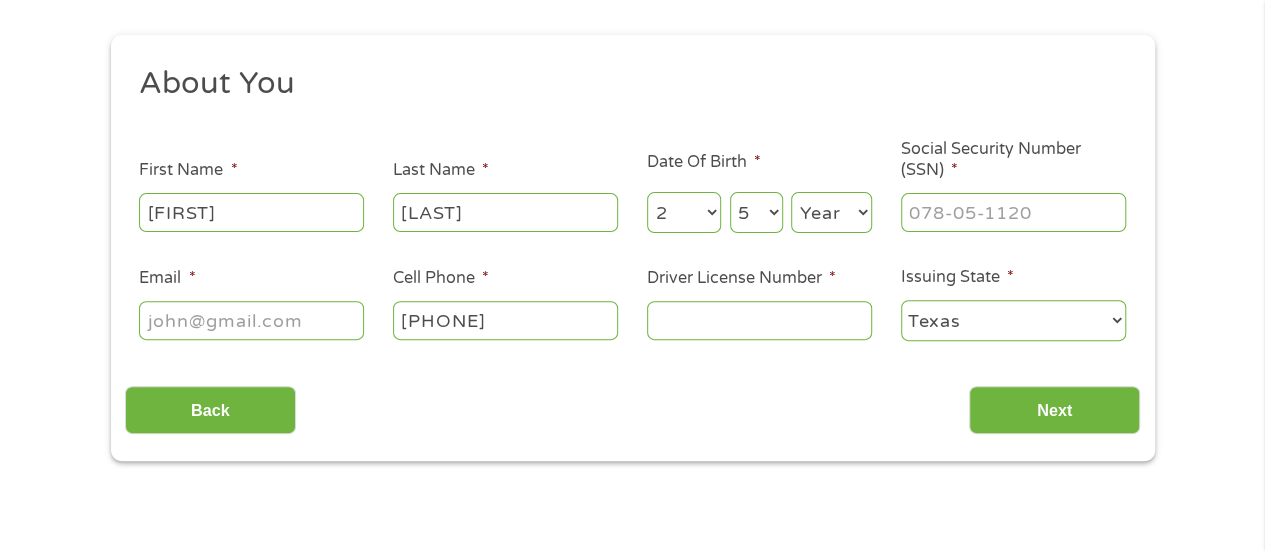 click on "Year 2007 2006 2005 2004 2003 2002 2001 2000 1999 1998 1997 1996 1995 1994 1993 1992 1991 1990 1989 1988 1987 1986 1985 1984 1983 1982 1981 1980 1979 1978 1977 1976 1975 1974 1973 1972 1971 1970 1969 1968 1967 1966 1965 1964 1963 1962 1961 1960 1959 1958 1957 1956 1955 1954 1953 1952 1951 1950 1949 1948 1947 1946 1945 1944 1943 1942 1941 1940 1939 1938 1937 1936 1935 1934 1933 1932 1931 1930 1929 1928 1927 1926 1925 1924 1923 1922 1921 1920" at bounding box center [831, 212] 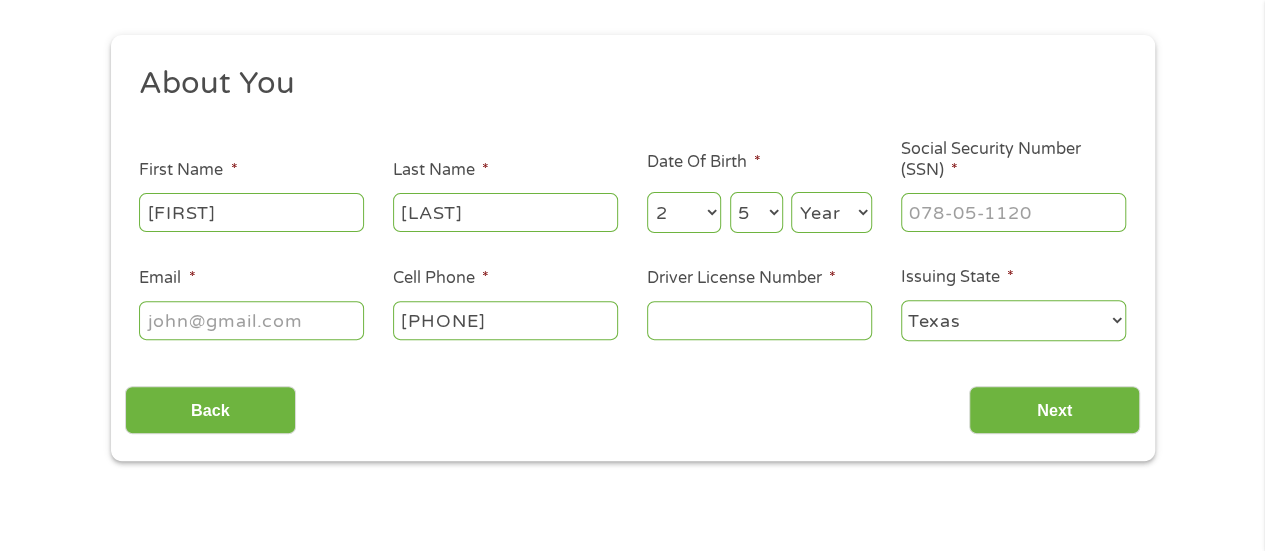 select on "1981" 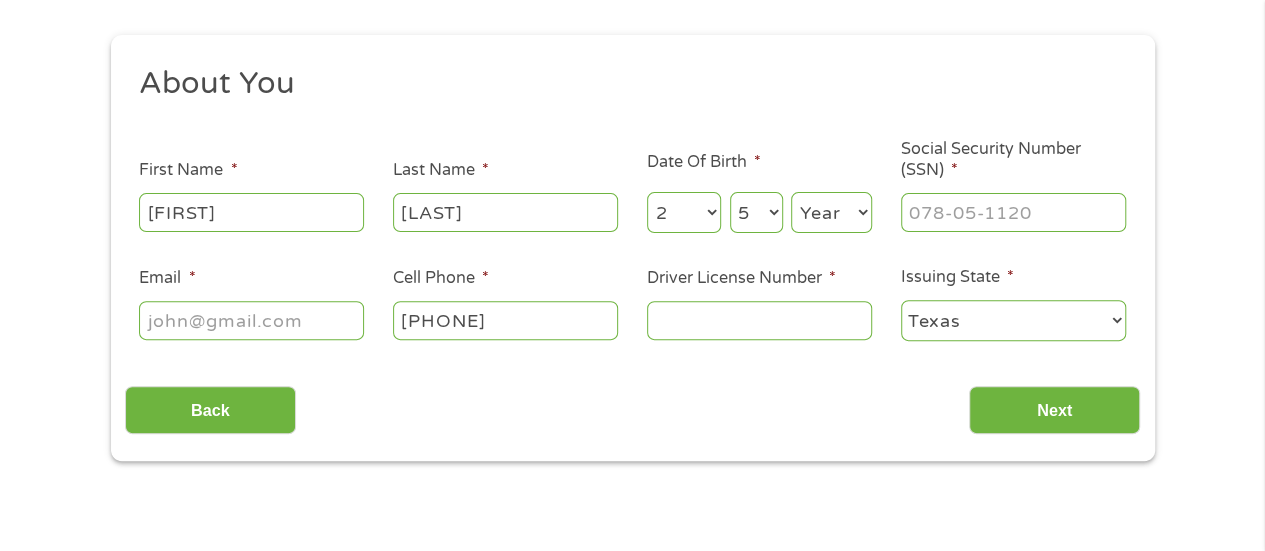 click on "Year 2007 2006 2005 2004 2003 2002 2001 2000 1999 1998 1997 1996 1995 1994 1993 1992 1991 1990 1989 1988 1987 1986 1985 1984 1983 1982 1981 1980 1979 1978 1977 1976 1975 1974 1973 1972 1971 1970 1969 1968 1967 1966 1965 1964 1963 1962 1961 1960 1959 1958 1957 1956 1955 1954 1953 1952 1951 1950 1949 1948 1947 1946 1945 1944 1943 1942 1941 1940 1939 1938 1937 1936 1935 1934 1933 1932 1931 1930 1929 1928 1927 1926 1925 1924 1923 1922 1921 1920" at bounding box center (831, 212) 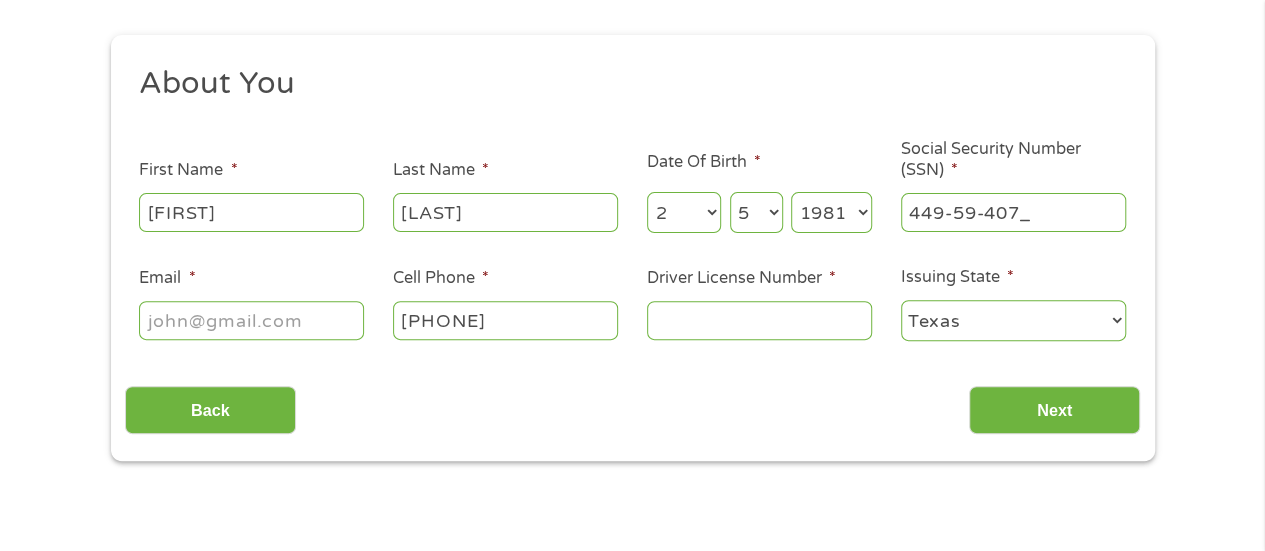 type on "449-59-4075" 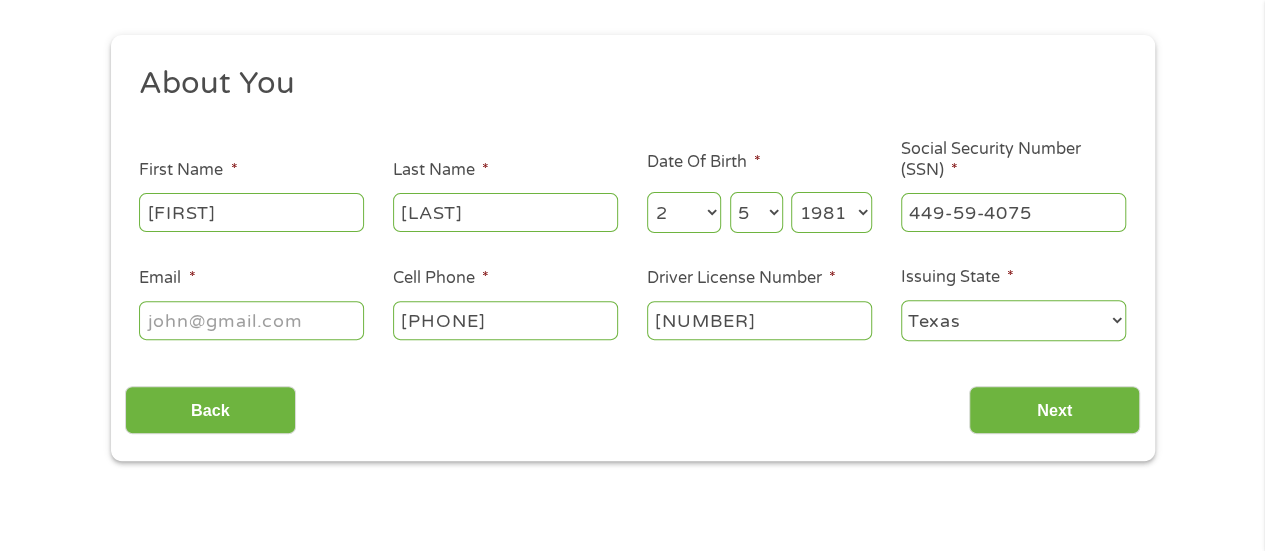 type on "[NUMBER]" 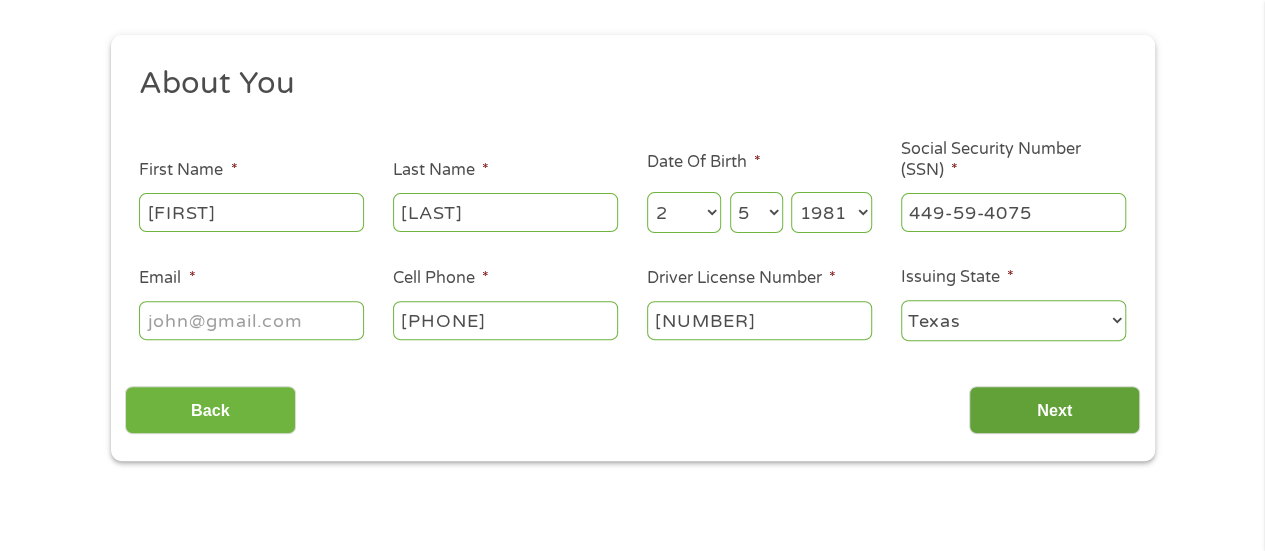 click on "Next" at bounding box center [1054, 410] 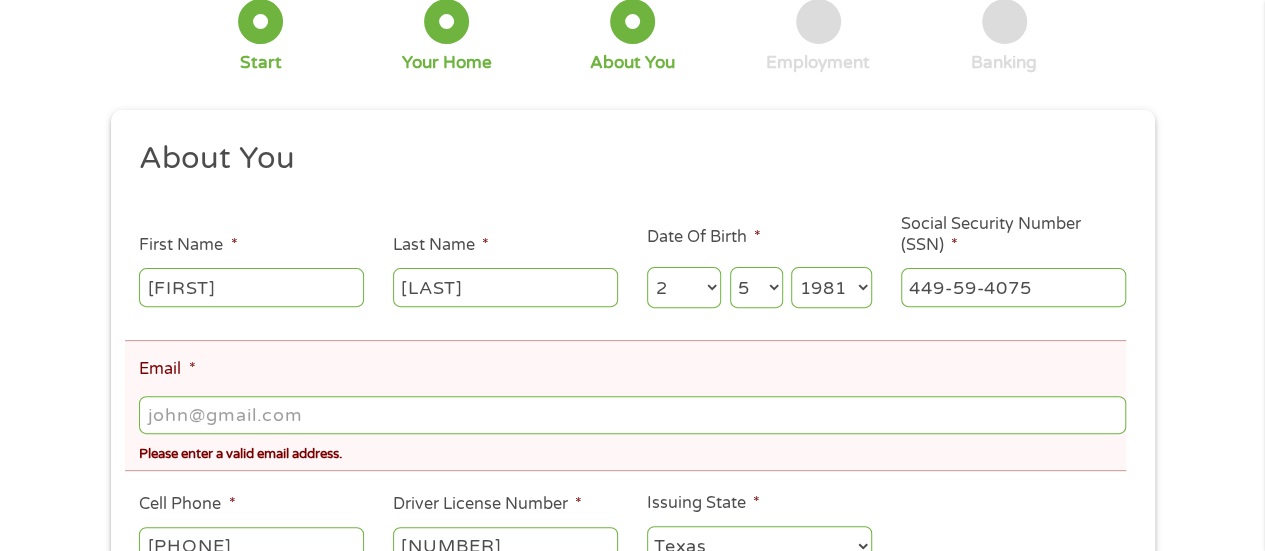 scroll, scrollTop: 8, scrollLeft: 8, axis: both 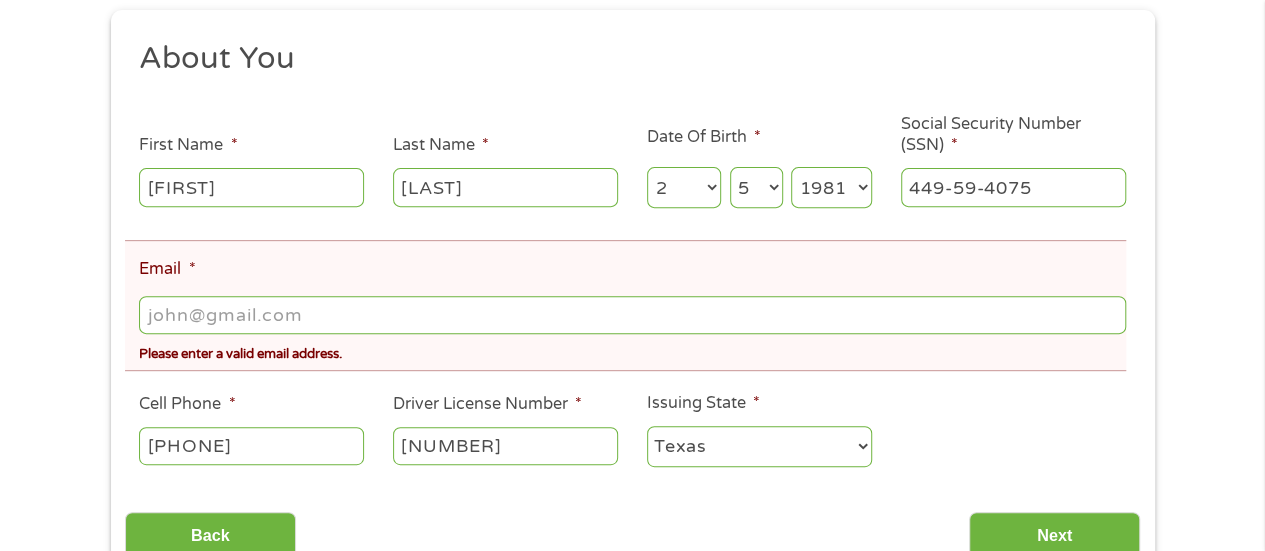 click on "Email *" at bounding box center (632, 315) 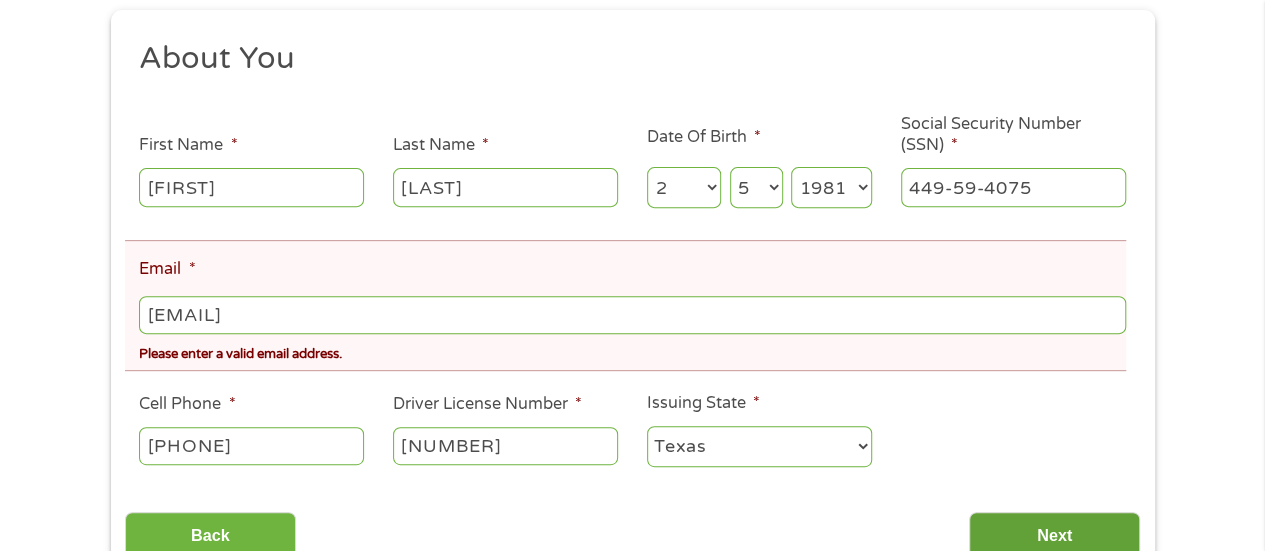 click on "Next" at bounding box center (1054, 536) 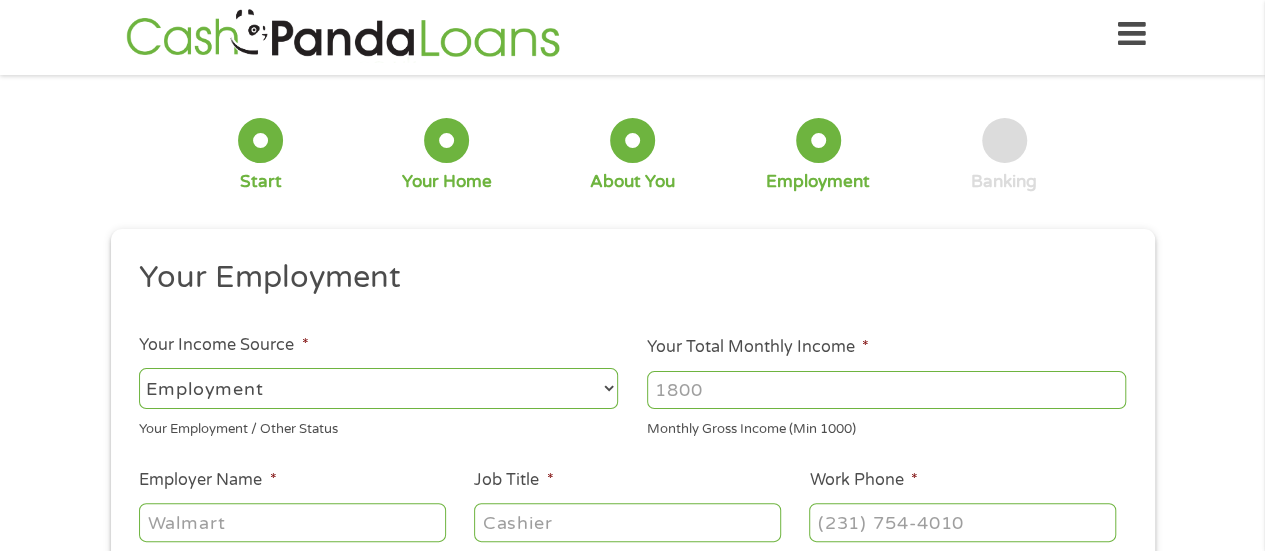scroll, scrollTop: 0, scrollLeft: 0, axis: both 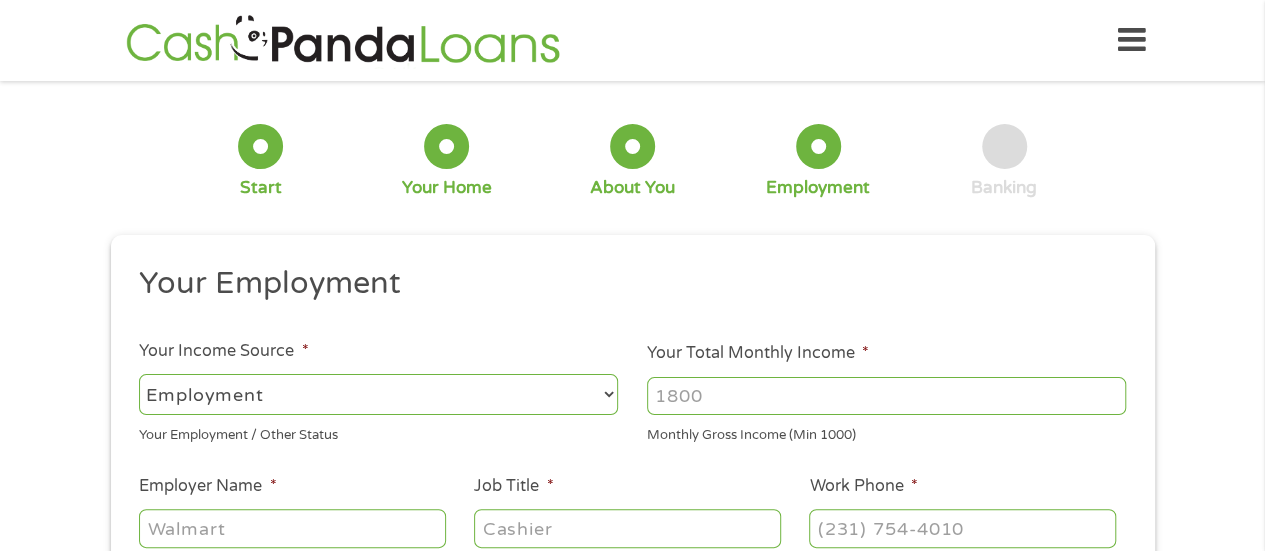 click on "--- Choose one --- Employment Self Employed Benefits" at bounding box center (378, 394) 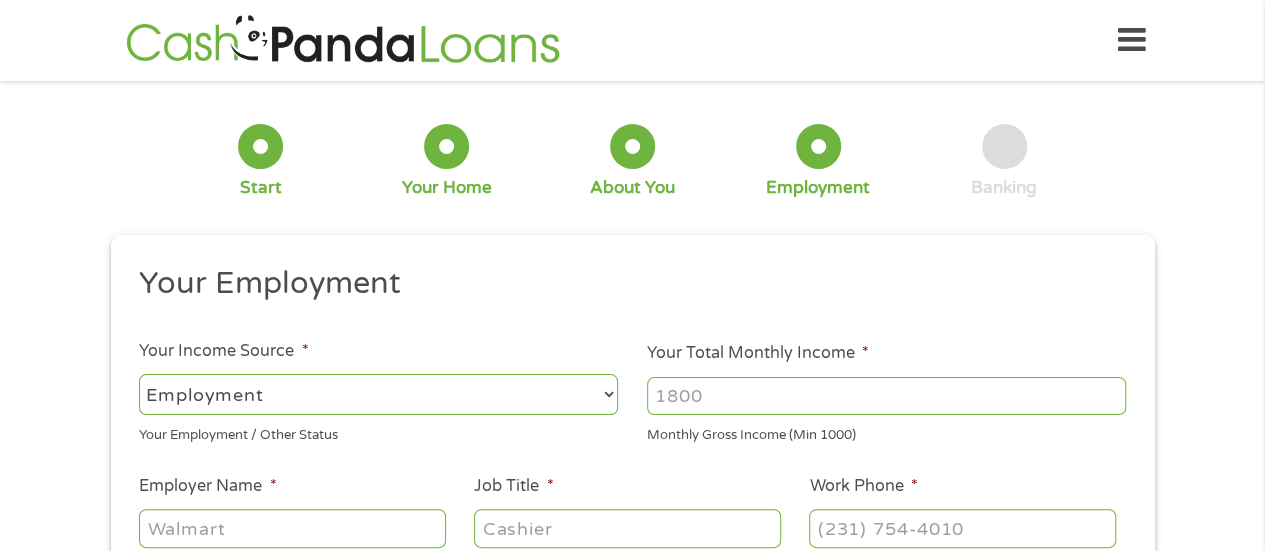 click on "--- Choose one --- Employment Self Employed Benefits" at bounding box center (378, 394) 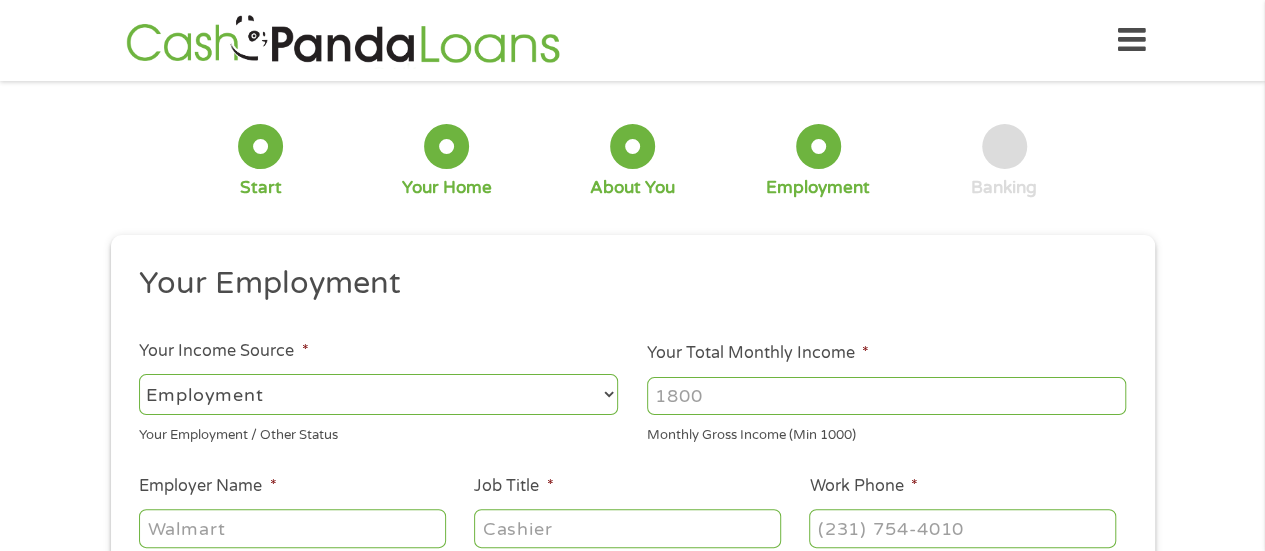 click on "Your Total Monthly Income *" at bounding box center [886, 396] 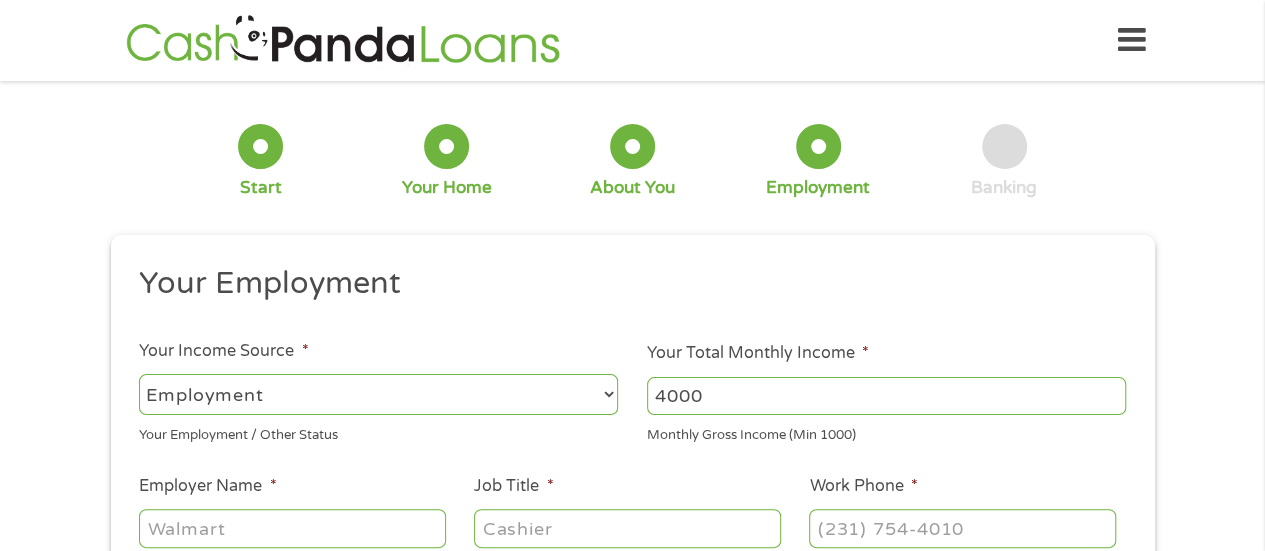 type on "4000" 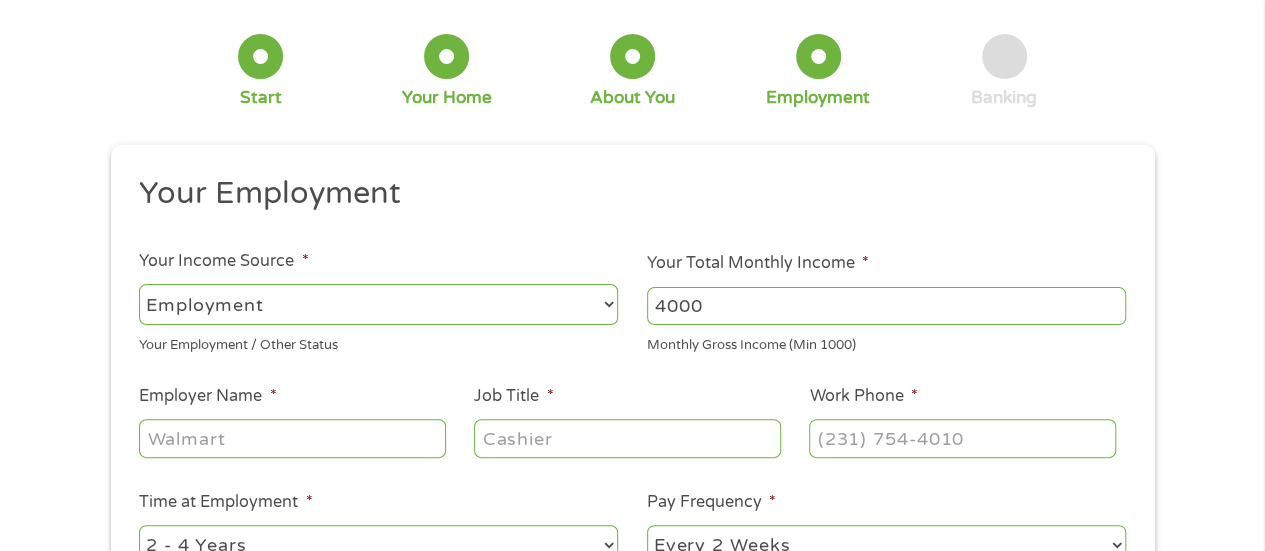 scroll, scrollTop: 200, scrollLeft: 0, axis: vertical 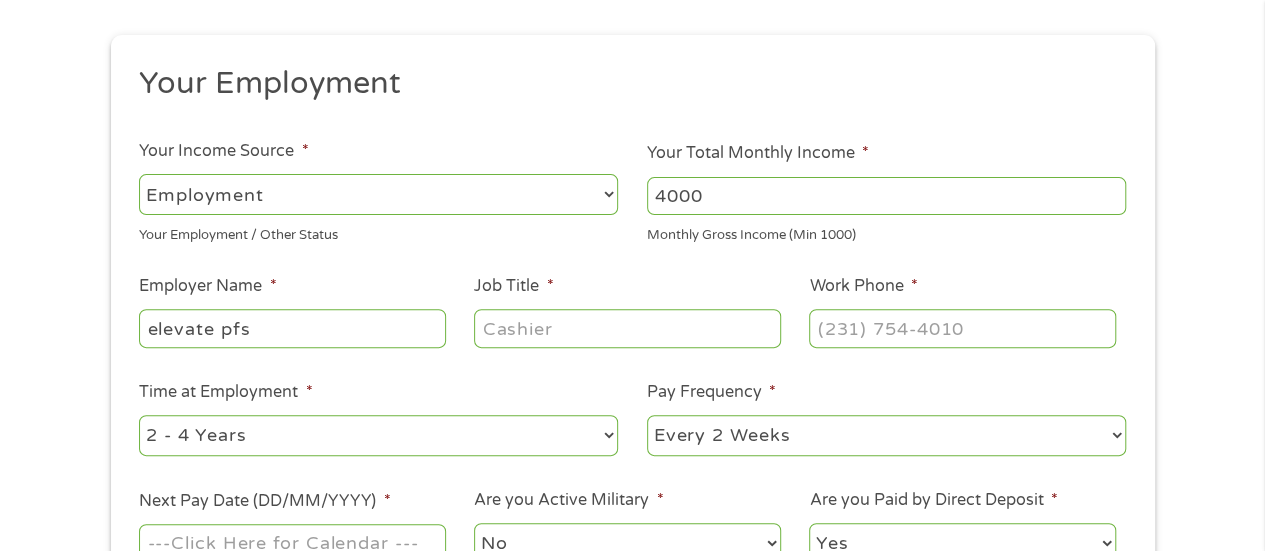 type on "elevate pfs" 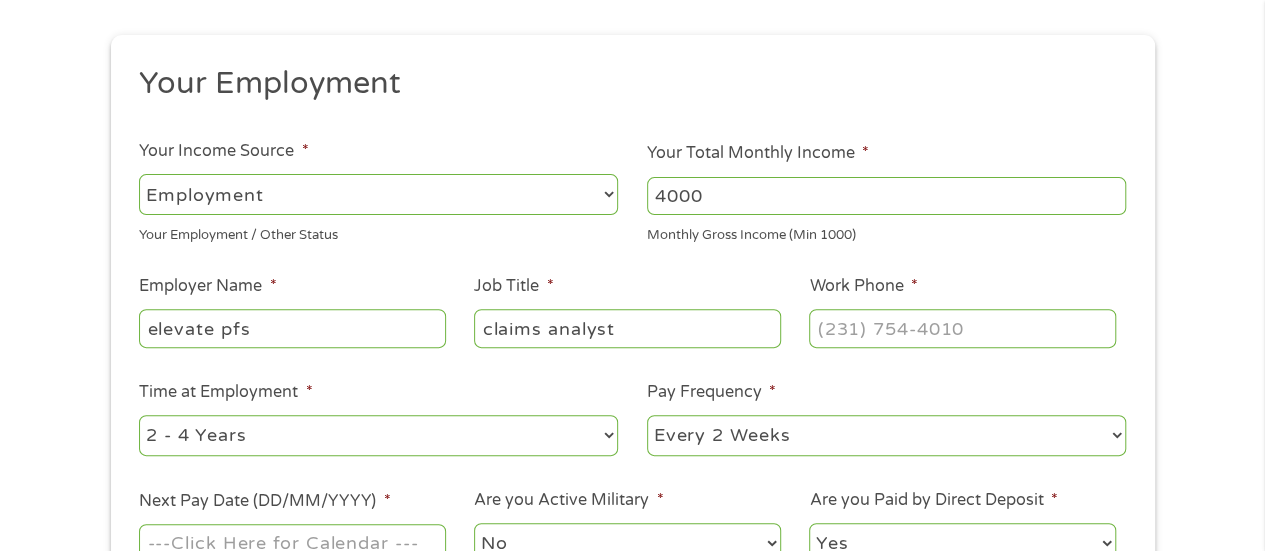 type on "claims analyst" 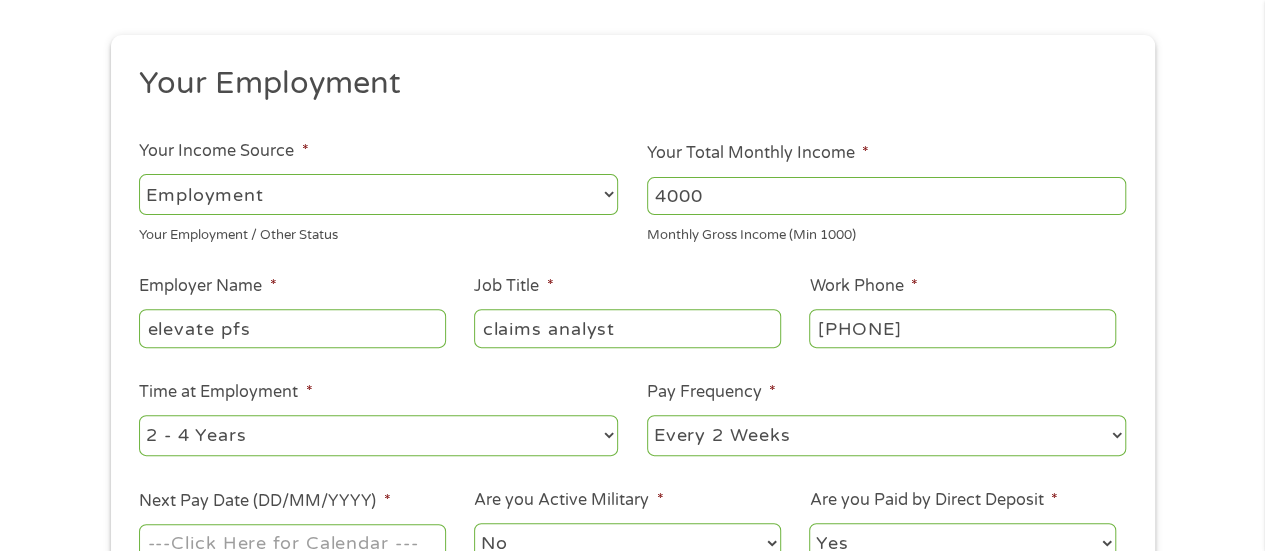 type on "[PHONE]" 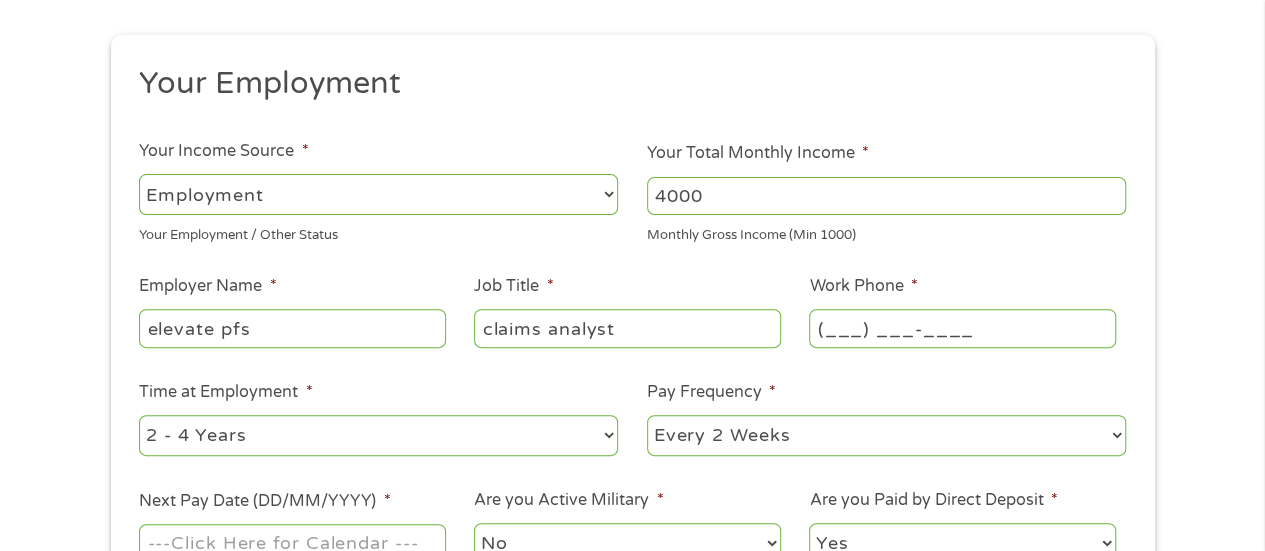 click on "(___) ___-____" at bounding box center [962, 328] 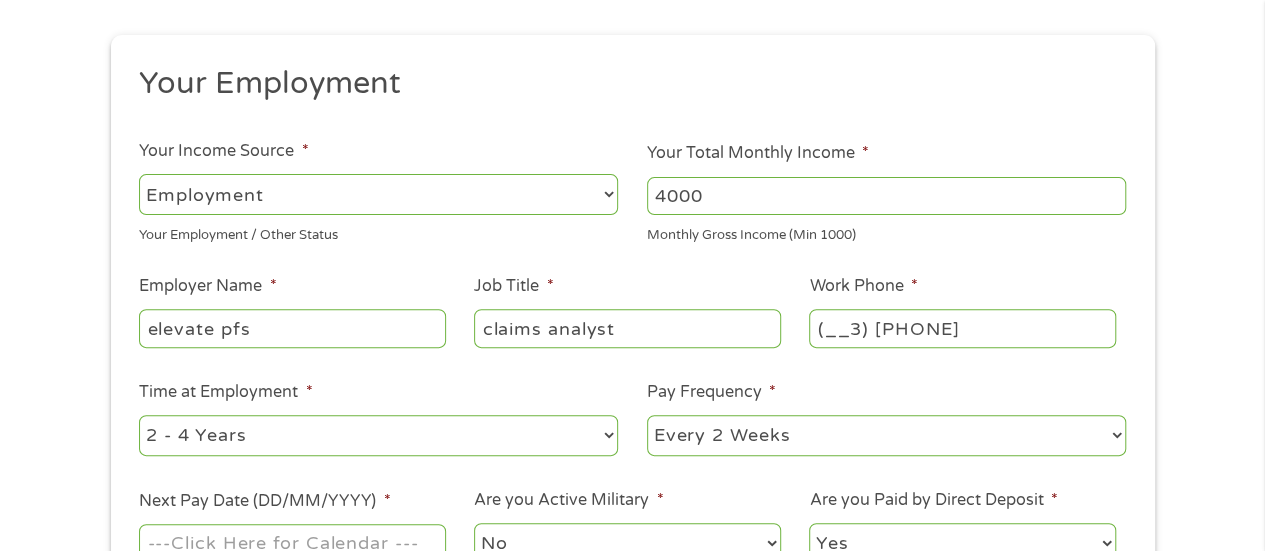 type on "(__3) [PHONE]" 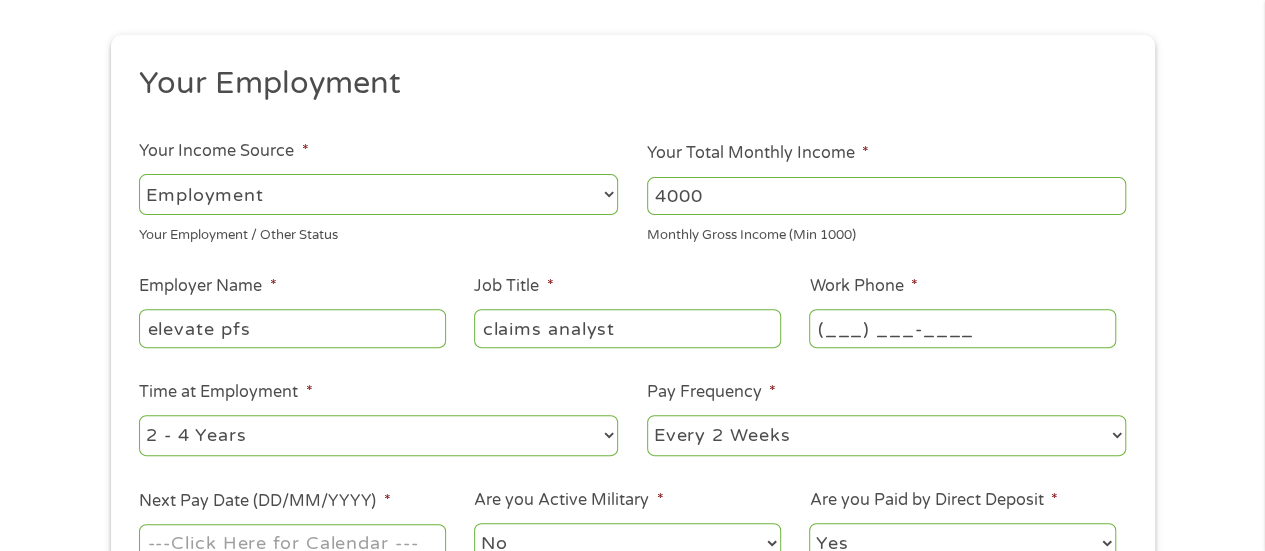click on "(___) ___-____" at bounding box center [962, 328] 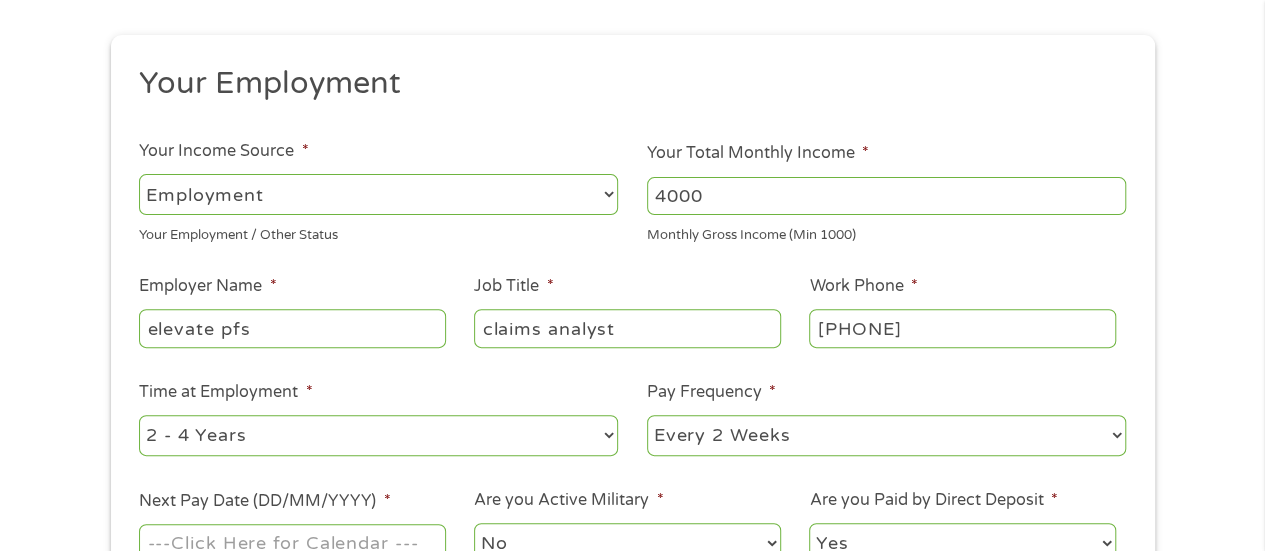 type on "[PHONE]" 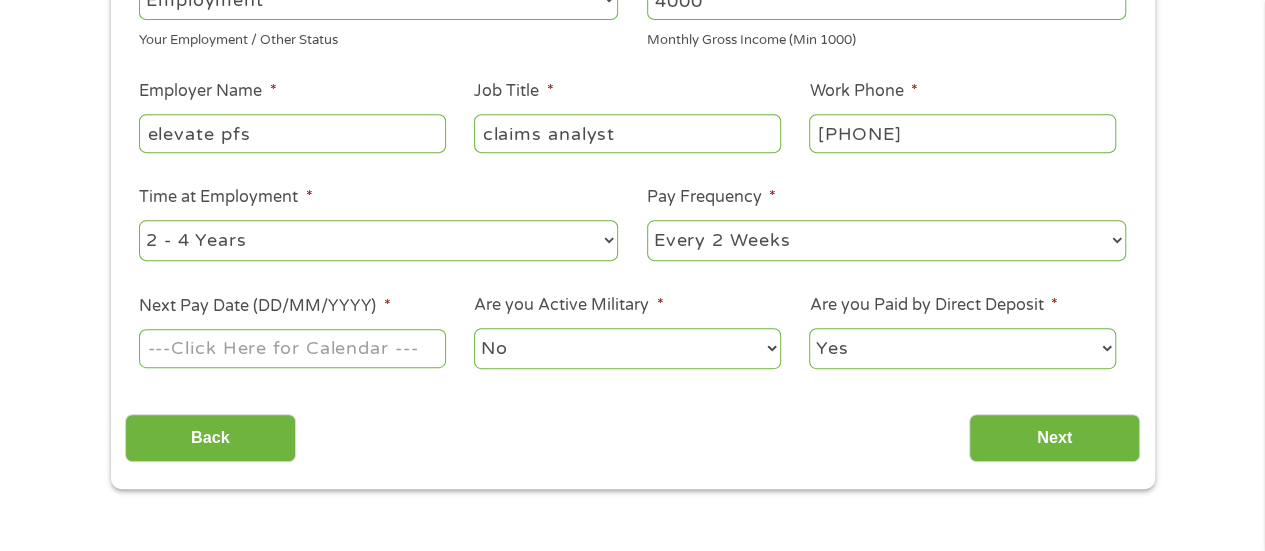 scroll, scrollTop: 400, scrollLeft: 0, axis: vertical 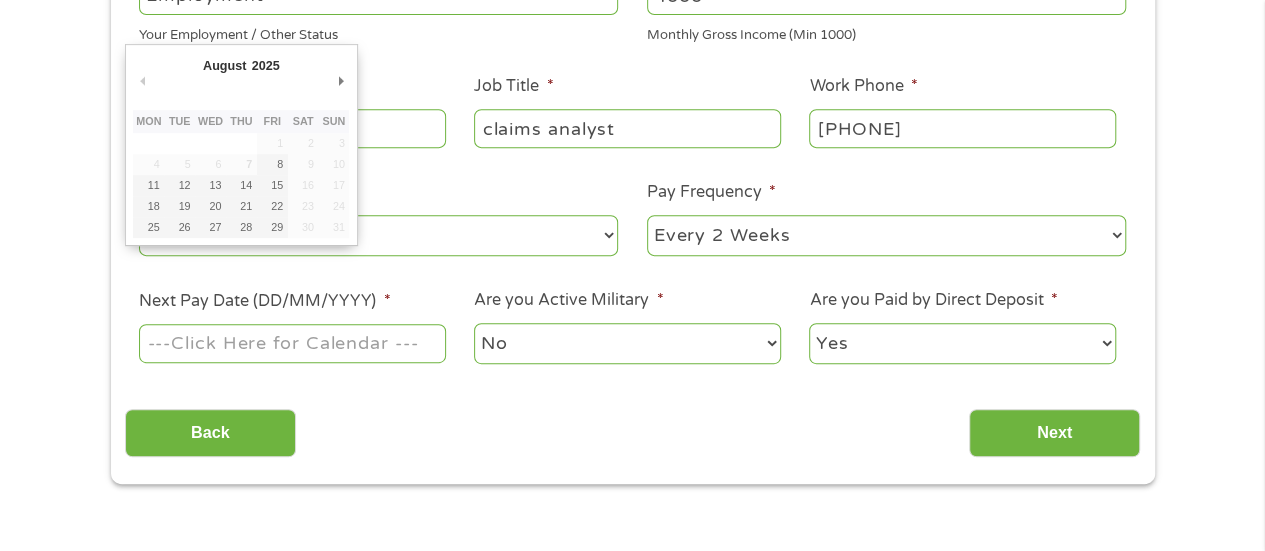 click on "Next Pay Date (DD/MM/YYYY) *" at bounding box center (292, 343) 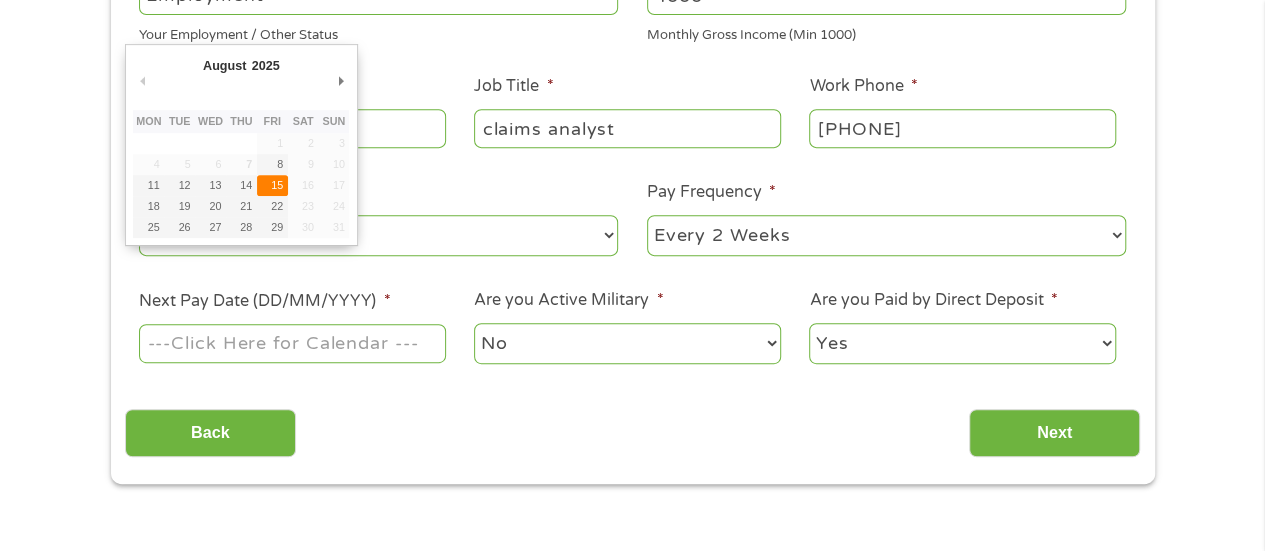 type on "15/08/2025" 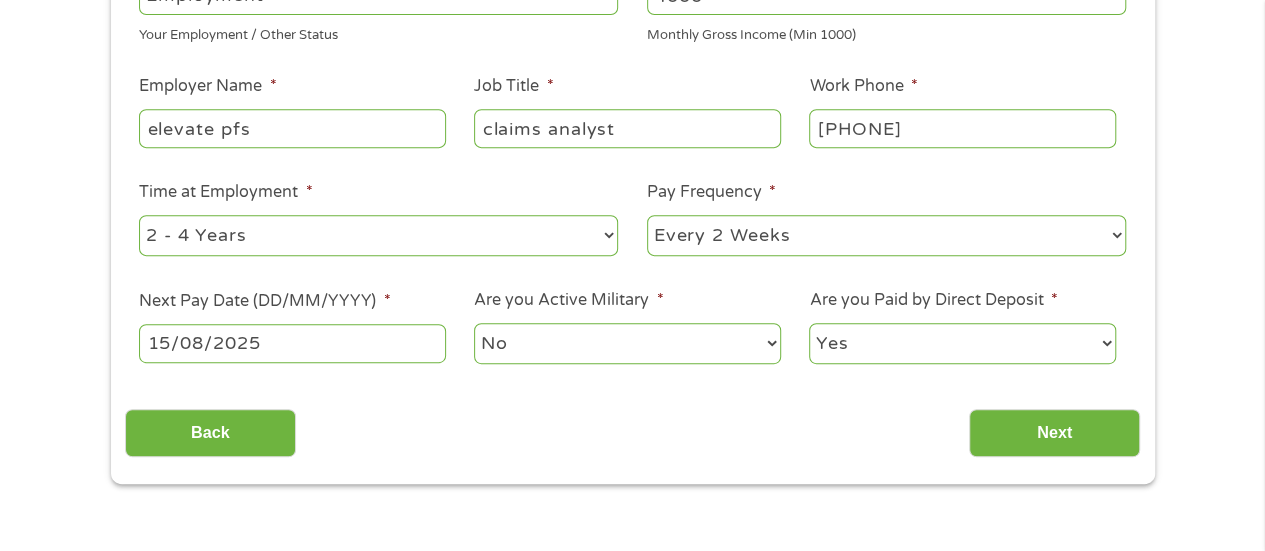 click on "No Yes" at bounding box center (627, 343) 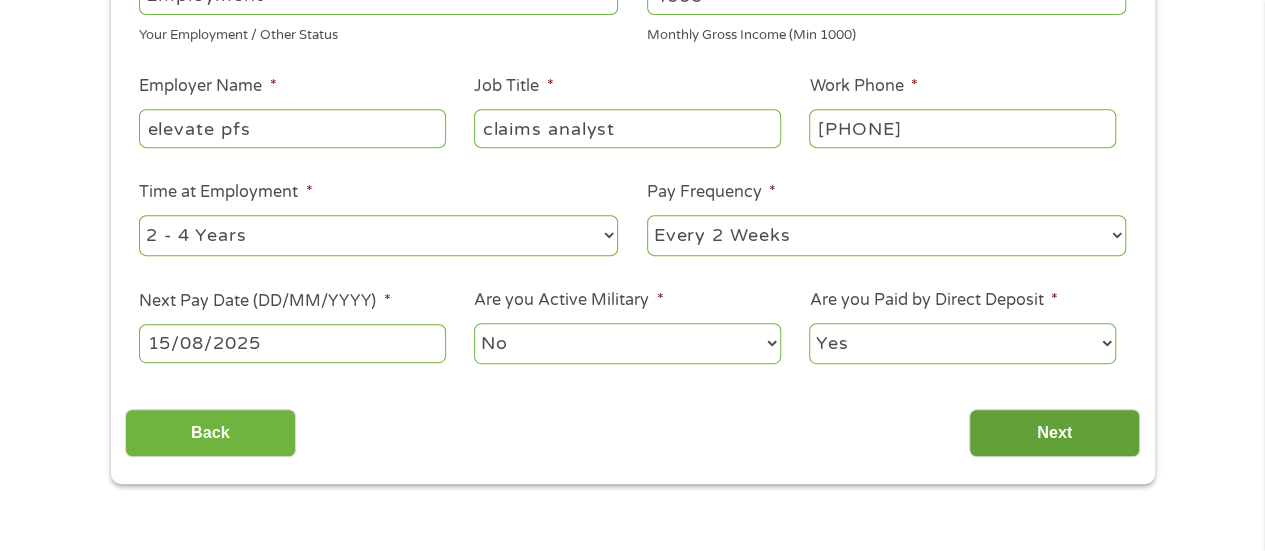 click on "Next" at bounding box center (1054, 433) 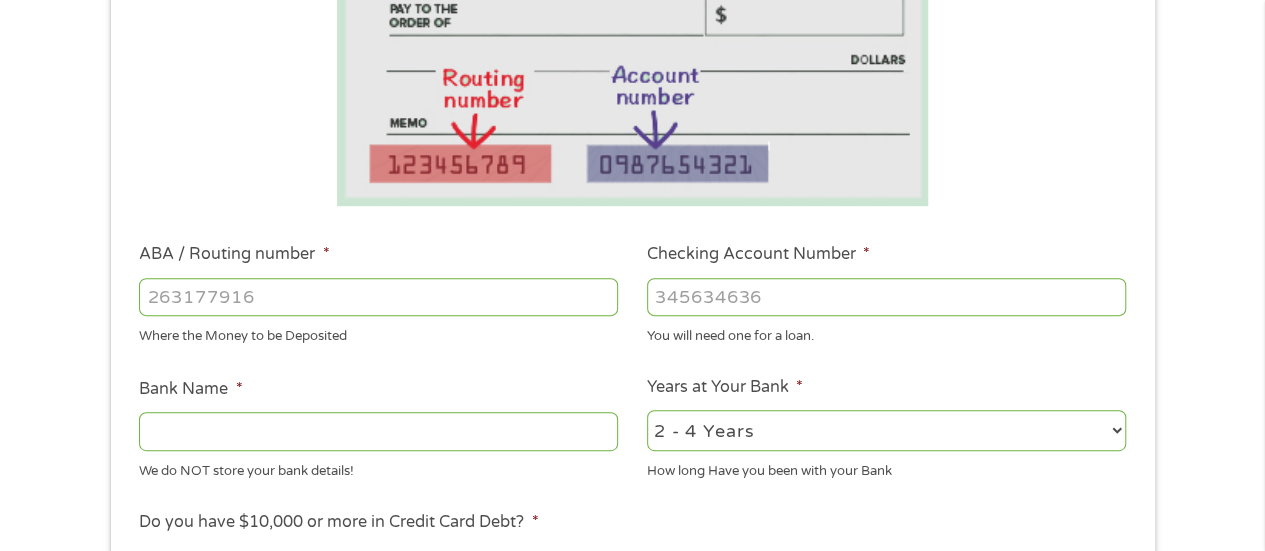 scroll, scrollTop: 8, scrollLeft: 8, axis: both 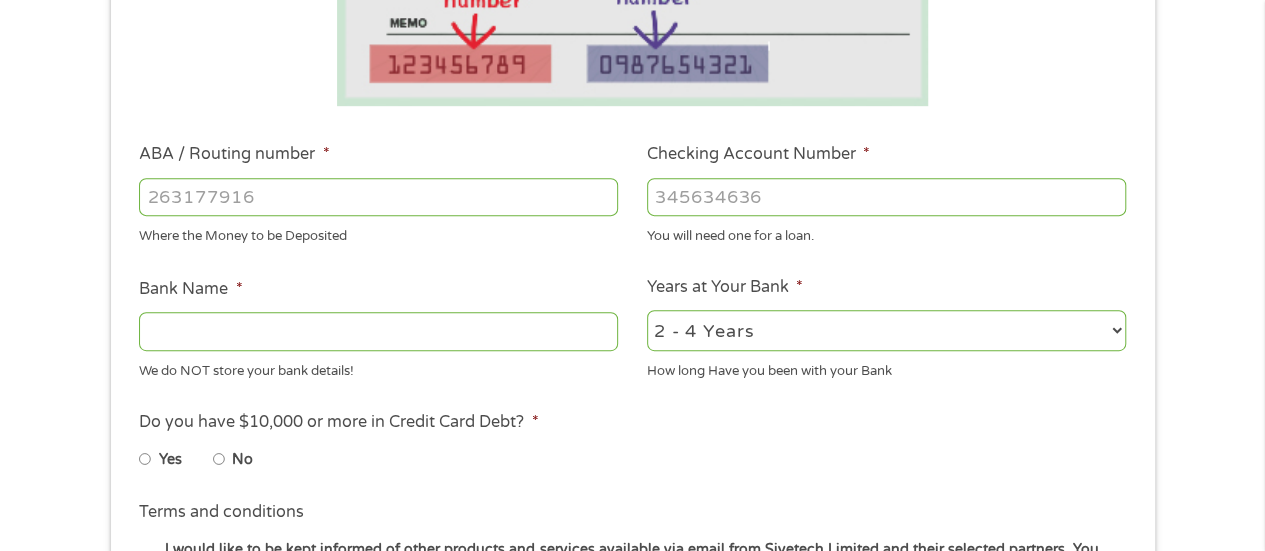 click on "ABA / Routing number *" at bounding box center [378, 197] 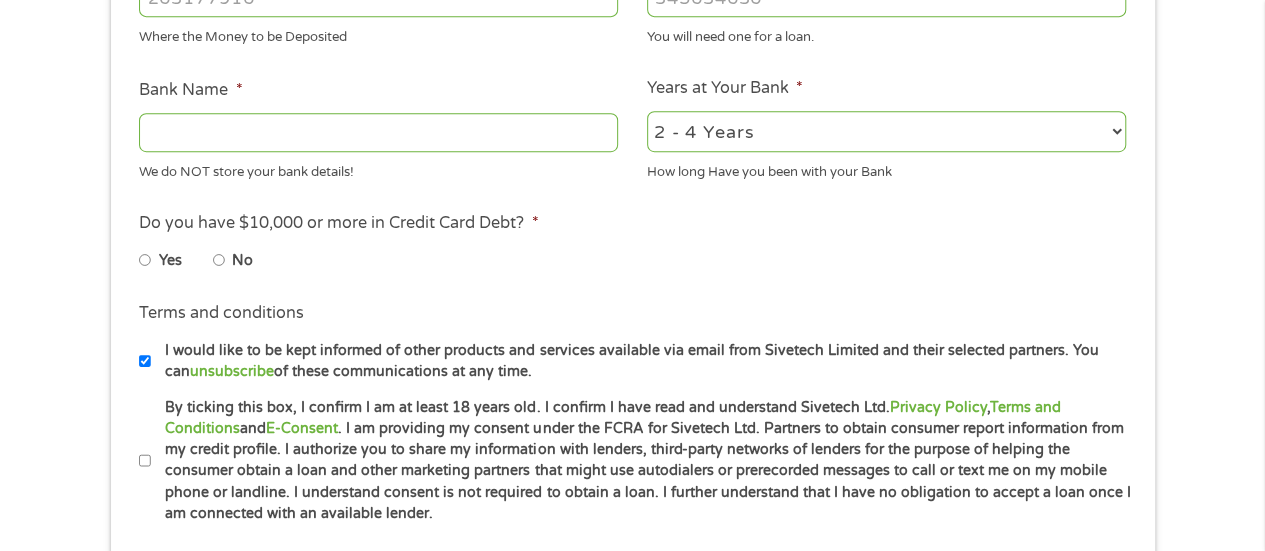 scroll, scrollTop: 600, scrollLeft: 0, axis: vertical 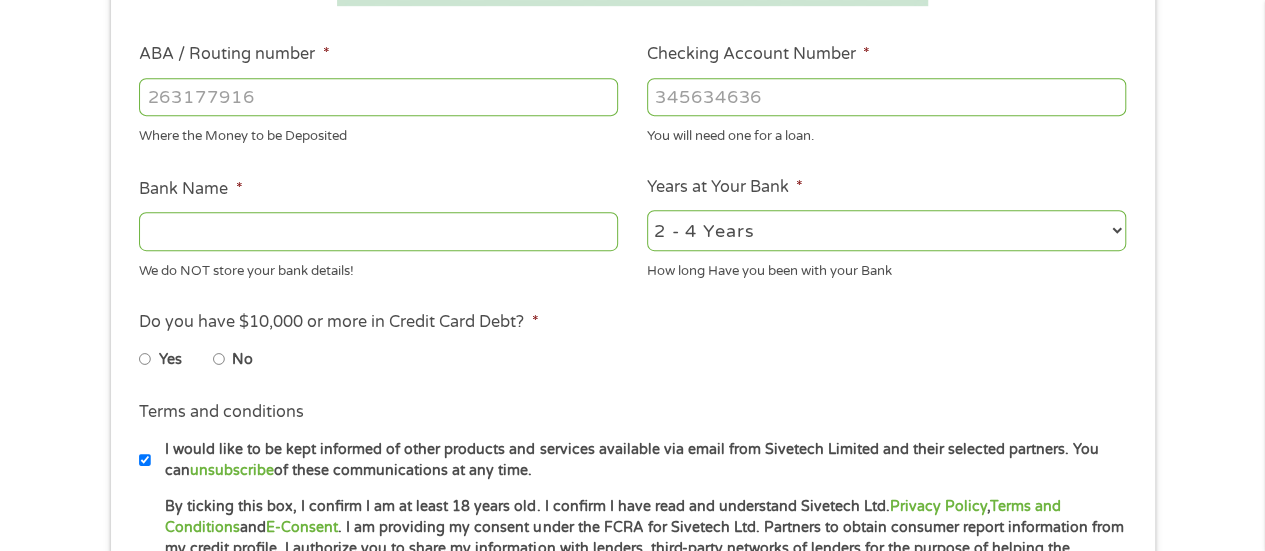 click on "ABA / Routing number *" at bounding box center (378, 97) 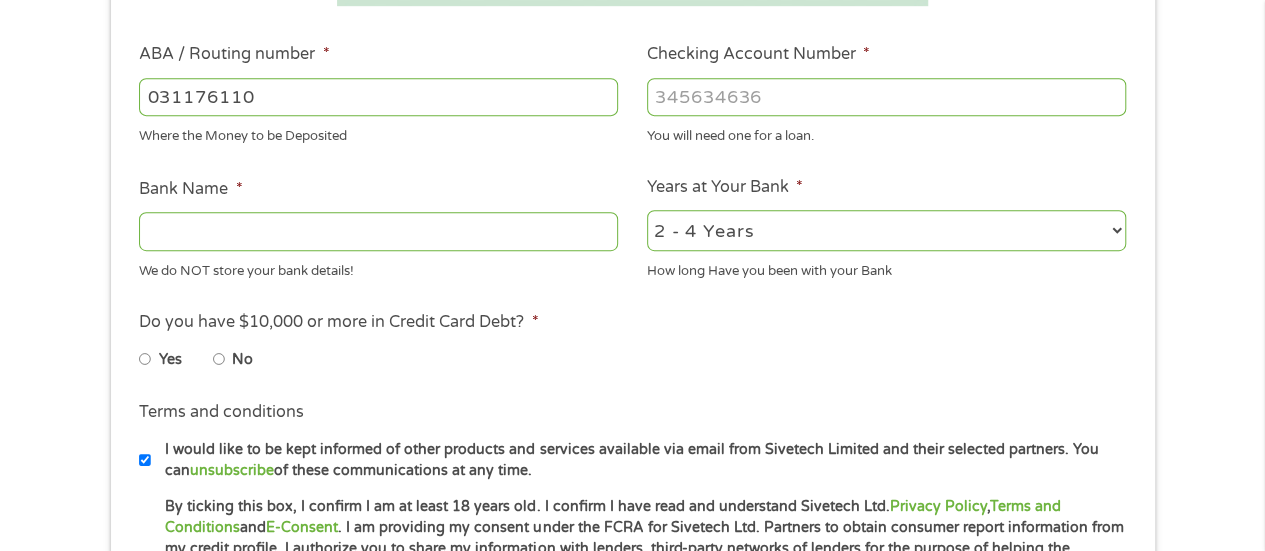type on "031176110" 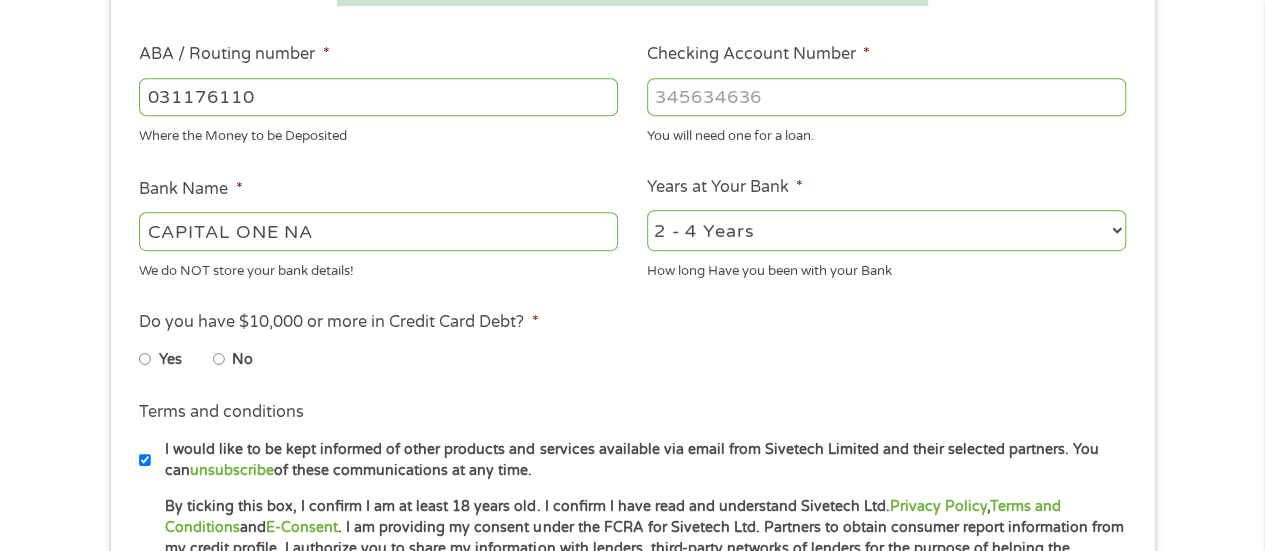 type on "[NUMBER]" 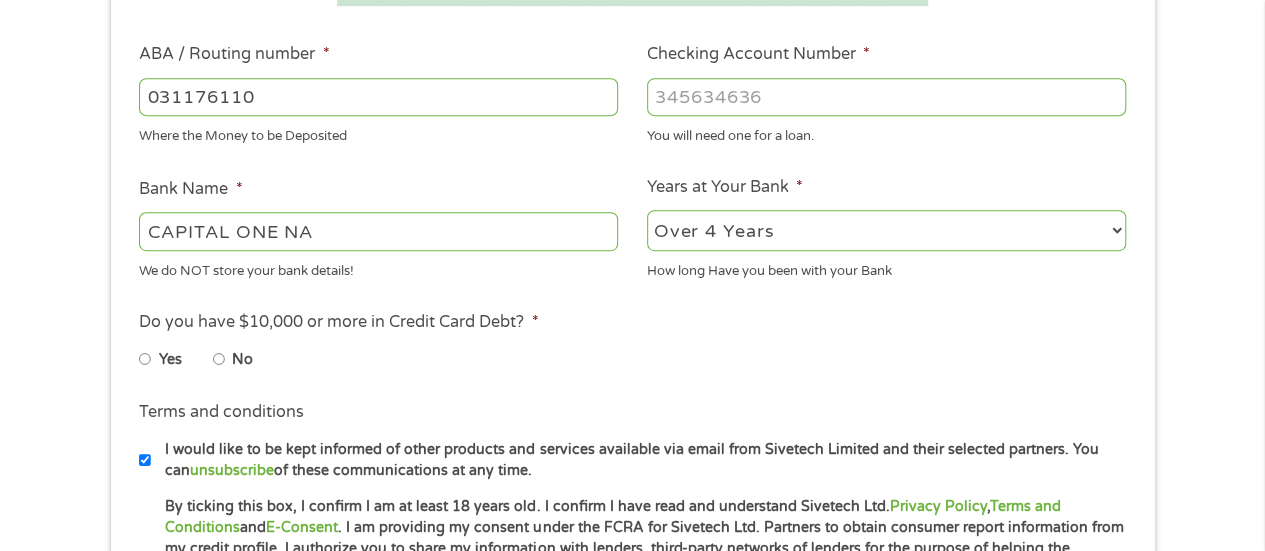 click on "2 - 4 Years 6 - 12 Months 1 - 2 Years Over 4 Years" at bounding box center [886, 230] 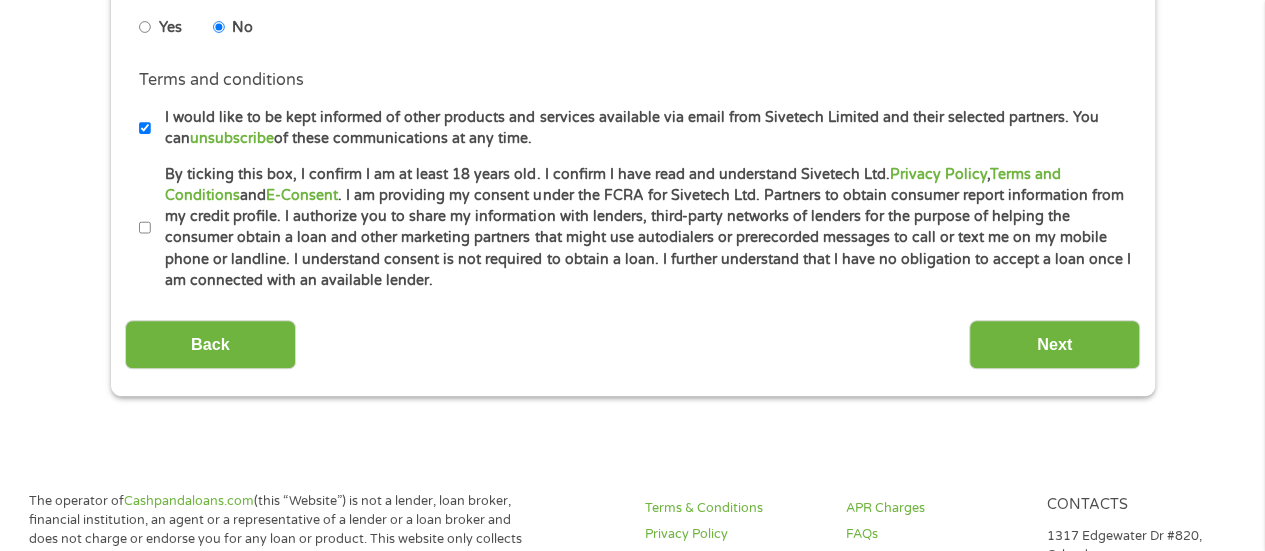 scroll, scrollTop: 1000, scrollLeft: 0, axis: vertical 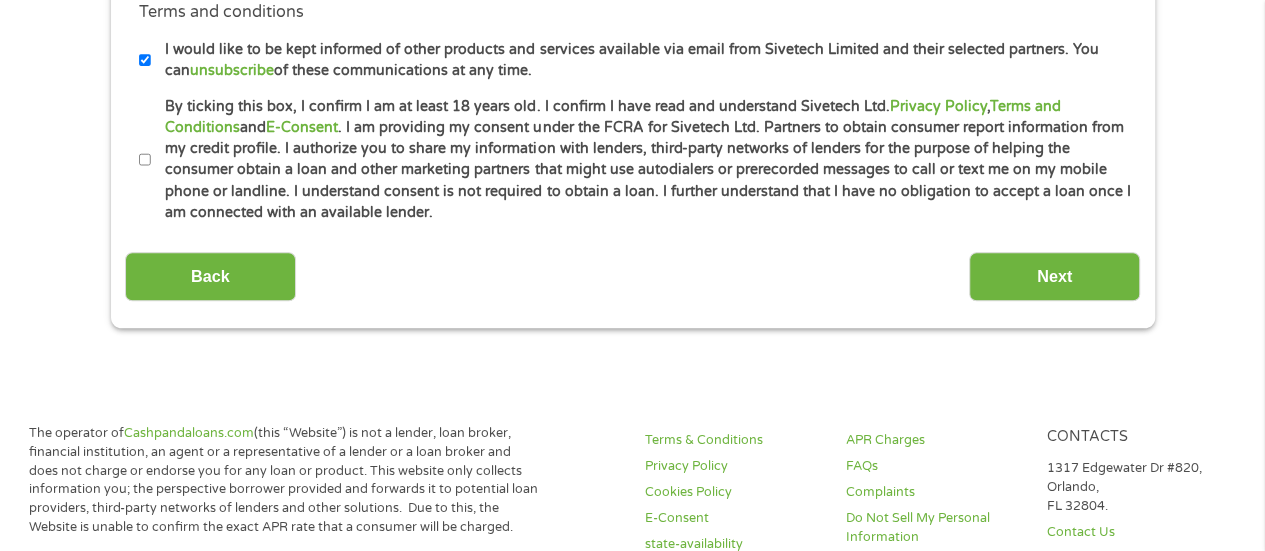 click on "I would like to be kept informed of other products and services available via email from Sivetech Limited and their selected partners. You can   unsubscribe   of these communications at any time." at bounding box center [145, 60] 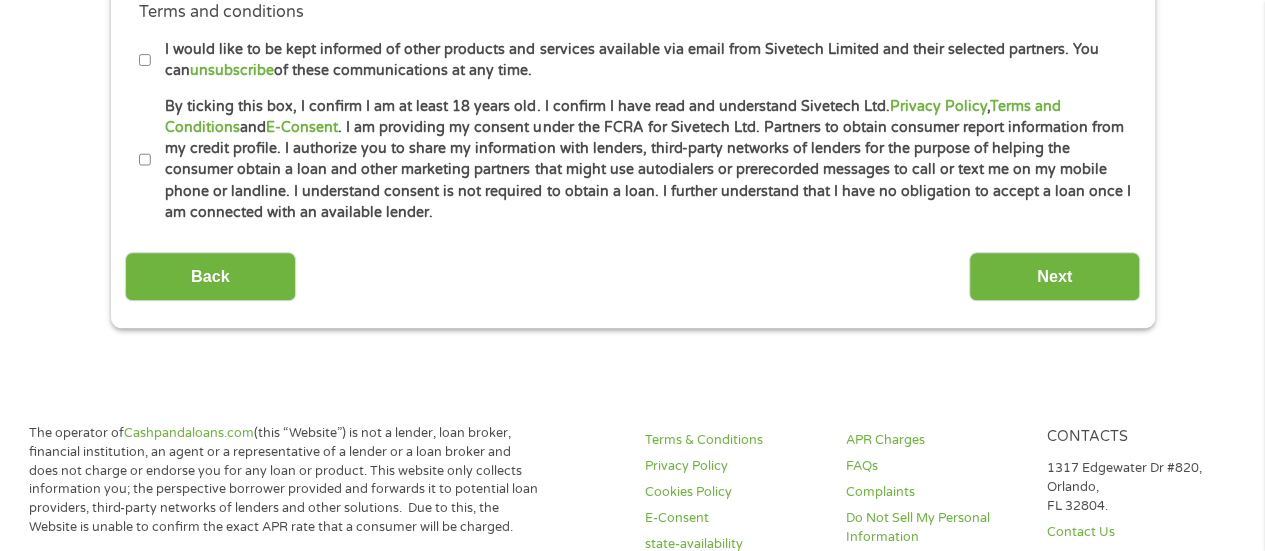 click on "By ticking this box, I confirm I am at least 18 years old. I confirm I have read and understand Sivetech Ltd.  Privacy Policy ,  Terms and Conditions  and  E-Consent . I am providing my consent under the FCRA for Sivetech Ltd. Partners to obtain consumer report information from my credit profile. I authorize you to share my information with lenders, third-party networks of lenders for the purpose of helping the consumer obtain a loan and other marketing partners that might use autodialers or prerecorded messages to call or text me on my mobile phone or landline. I understand consent is not required to obtain a loan. I further understand that I have no obligation to accept a loan once I am connected with an available lender." at bounding box center (145, 160) 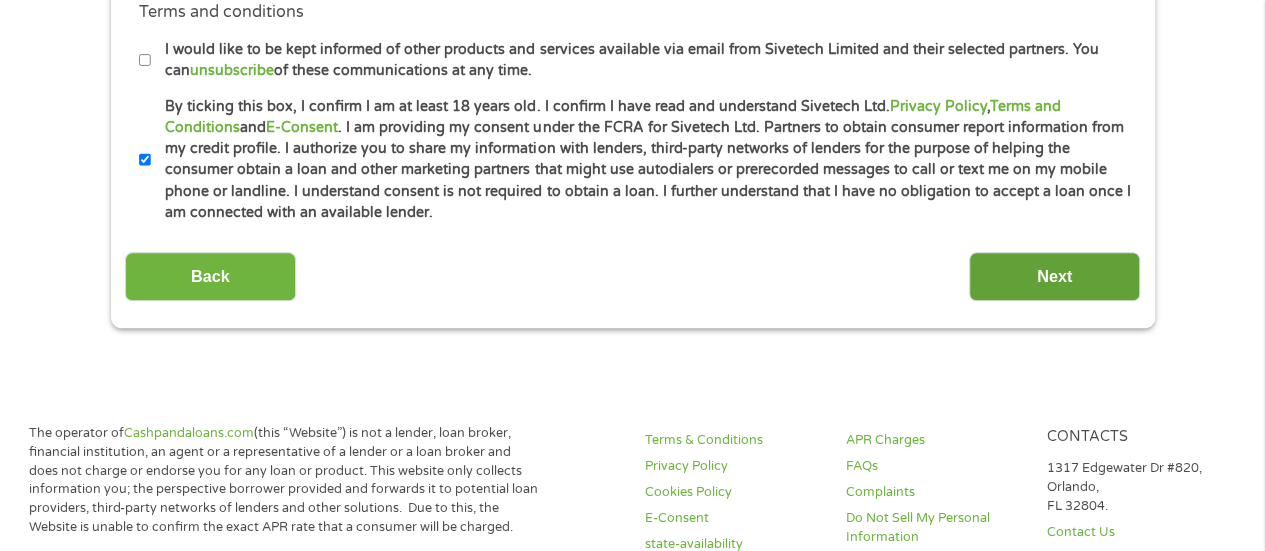 click on "Next" at bounding box center [1054, 276] 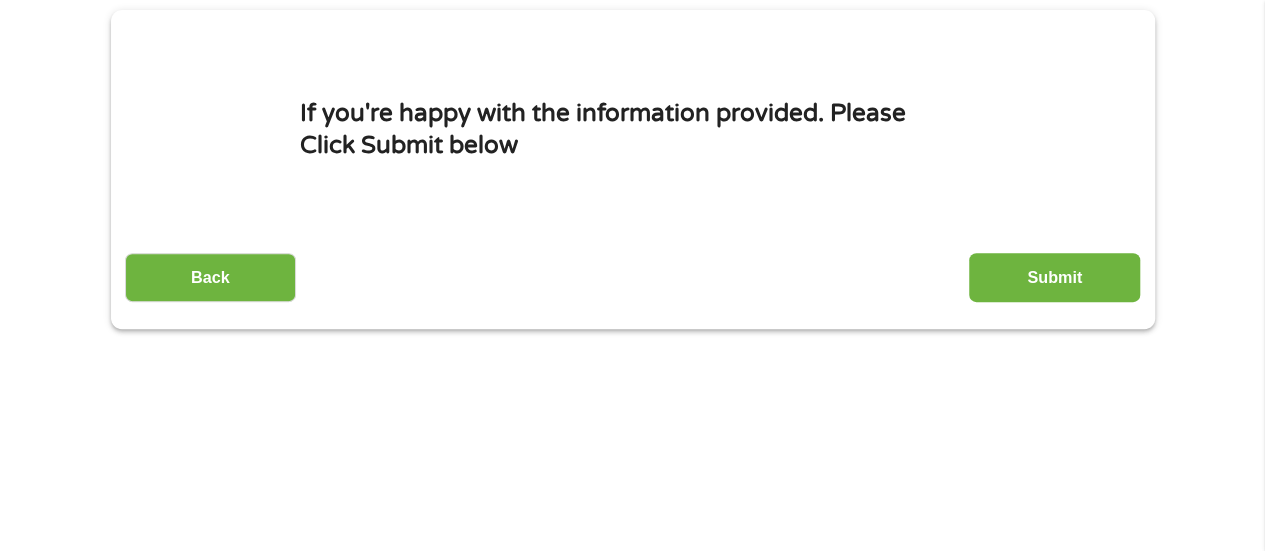 scroll, scrollTop: 0, scrollLeft: 0, axis: both 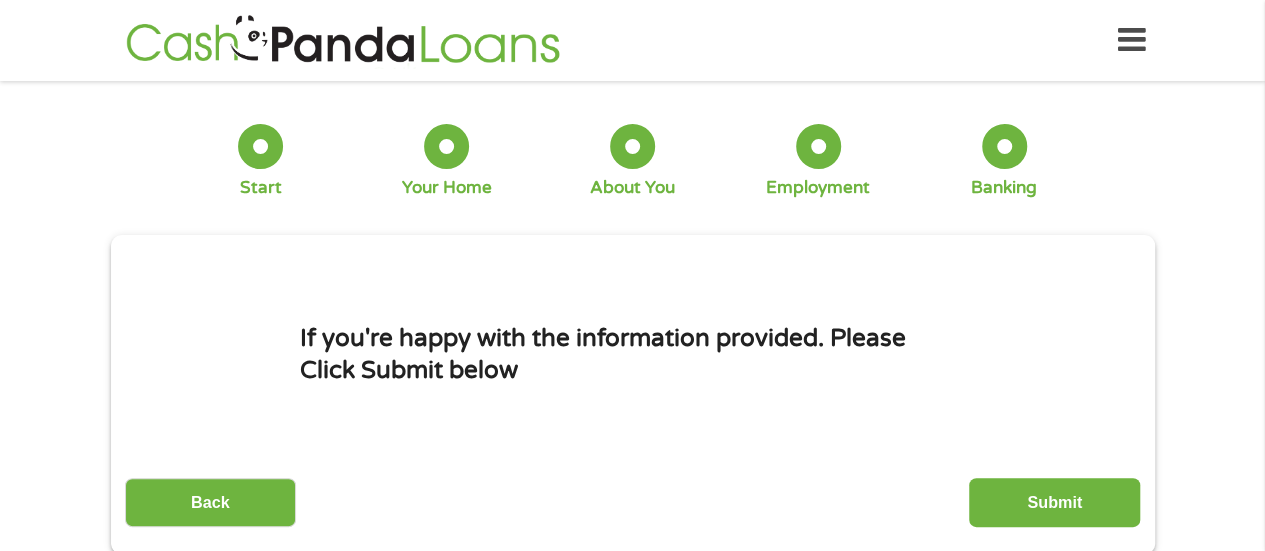 click on "Submit" at bounding box center (1054, 502) 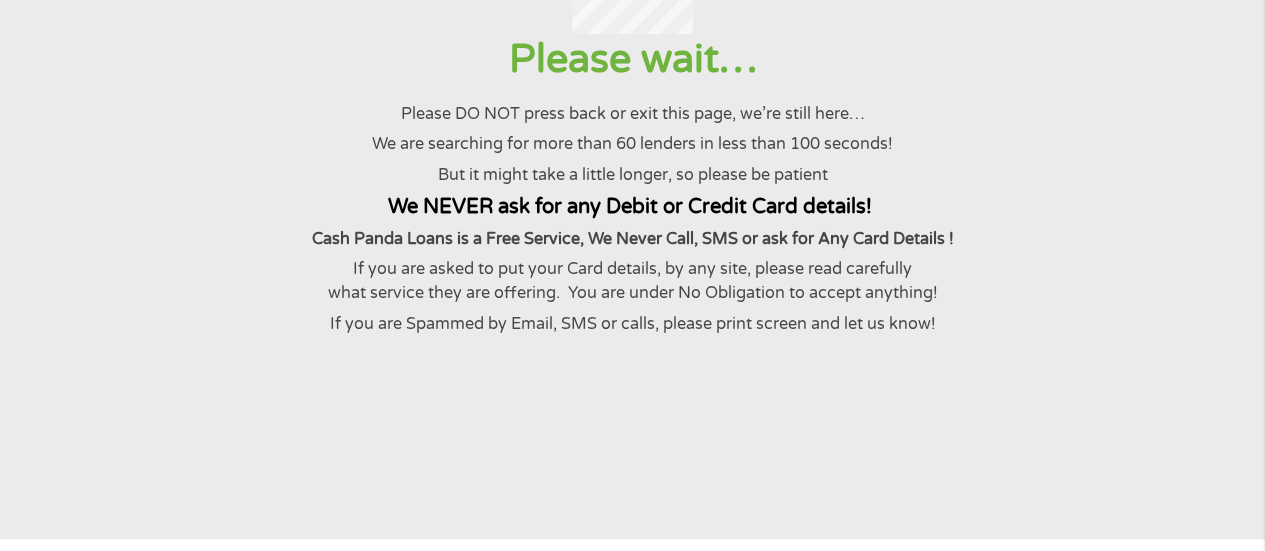 scroll, scrollTop: 200, scrollLeft: 0, axis: vertical 